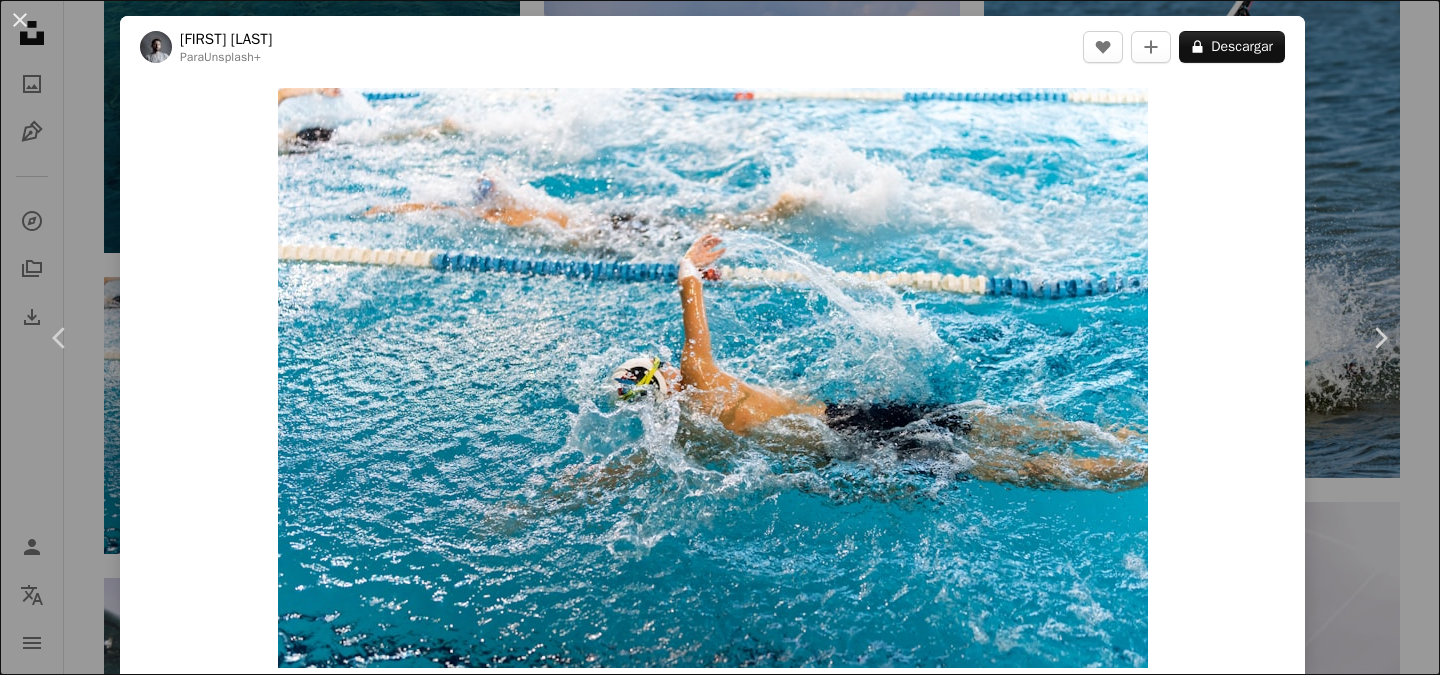 scroll, scrollTop: 3095, scrollLeft: 0, axis: vertical 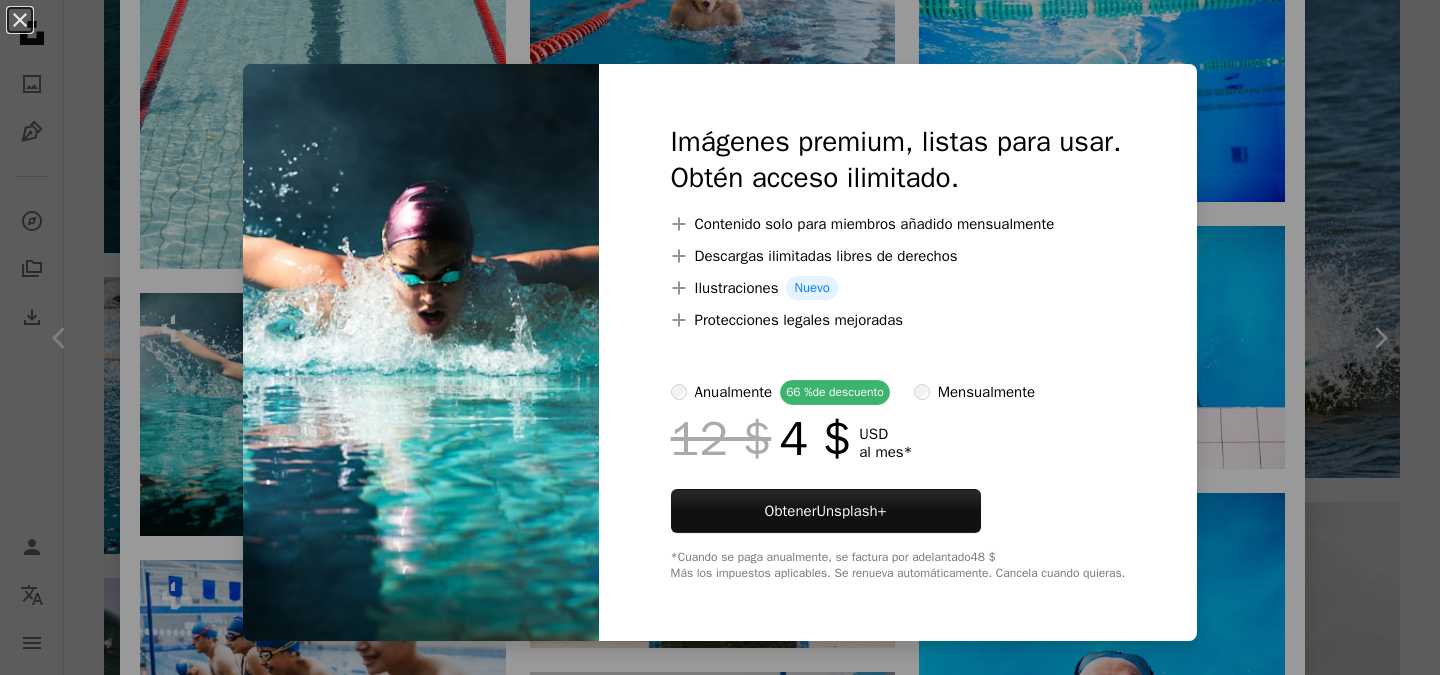 click on "An X shape Imágenes premium, listas para usar. Obtén acceso ilimitado. A plus sign Contenido solo para miembros añadido mensualmente A plus sign Descargas ilimitadas libres de derechos A plus sign Ilustraciones  Nuevo A plus sign Protecciones legales mejoradas anualmente 66 %  de descuento mensualmente 12 $   4 $ USD al mes * Obtener  Unsplash+ *Cuando se paga anualmente, se factura por adelantado  48 $ Más los impuestos aplicables. Se renueva automáticamente. Cancela cuando quieras." at bounding box center [720, 337] 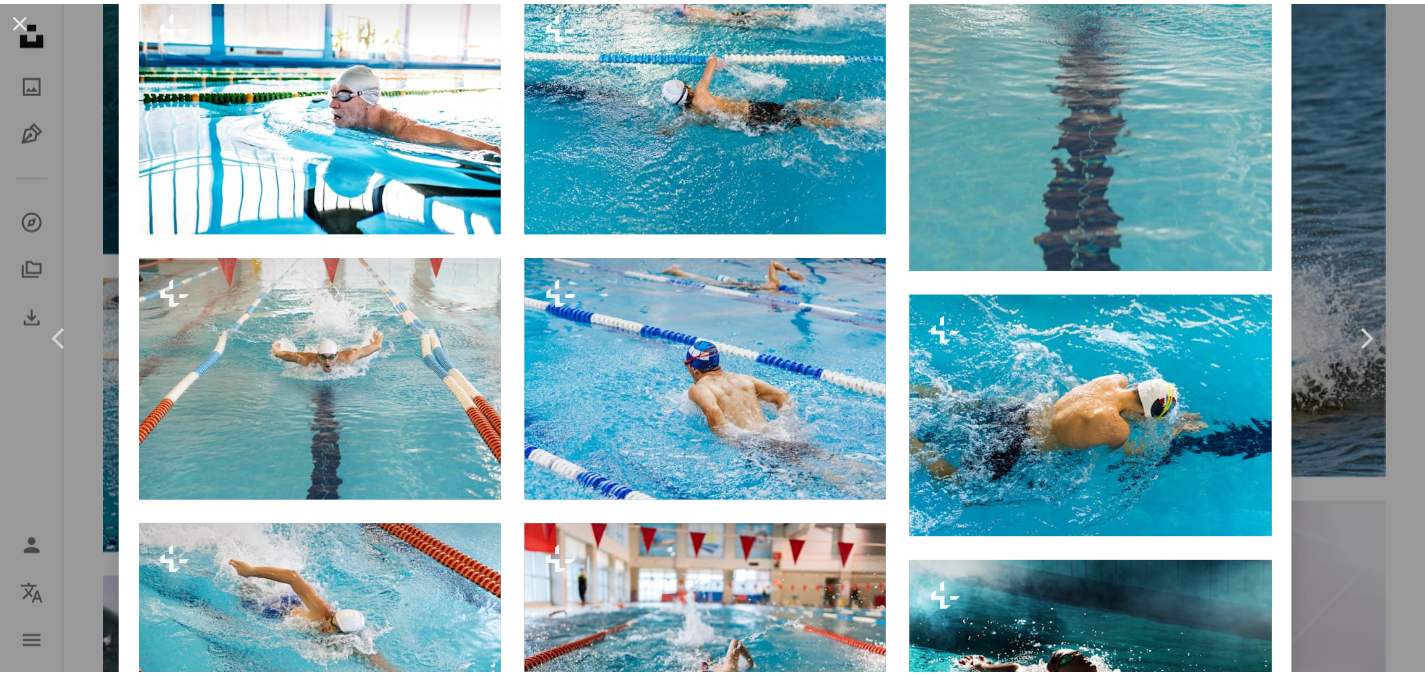 scroll, scrollTop: 370, scrollLeft: 0, axis: vertical 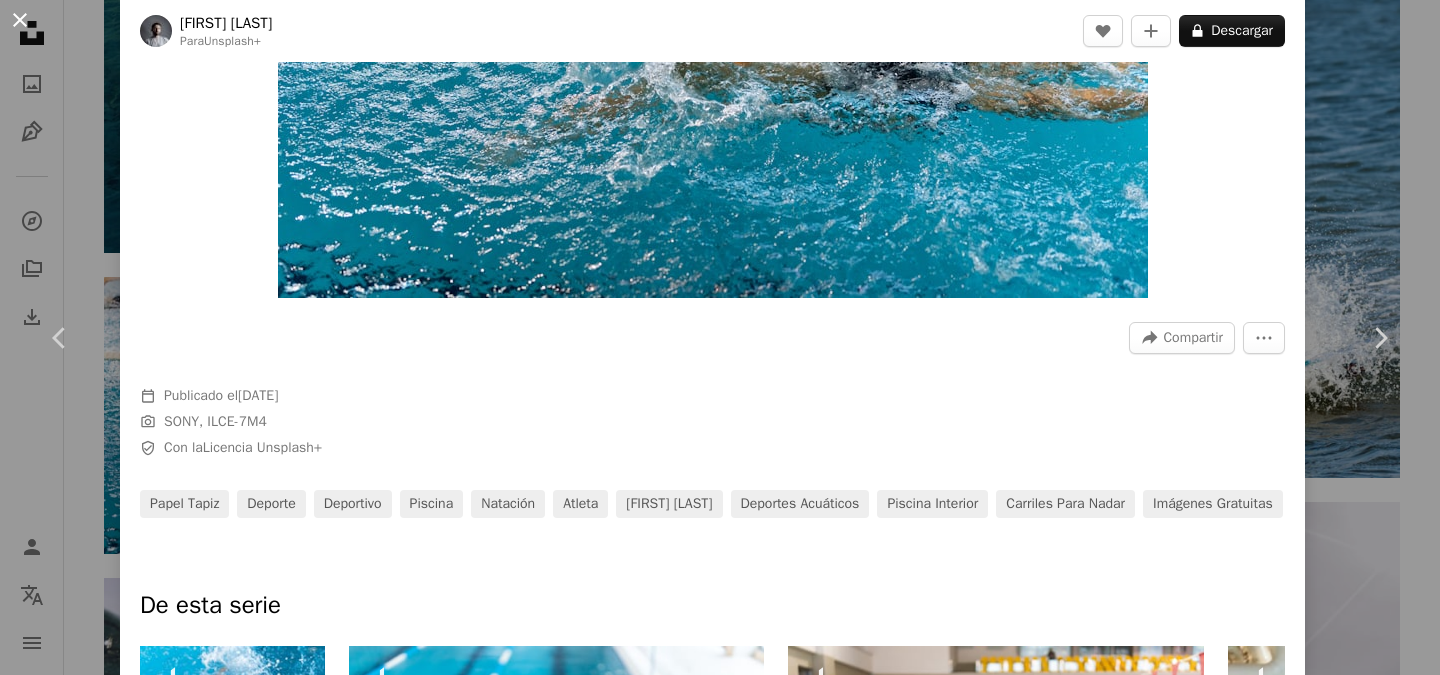 click on "An X shape" at bounding box center [20, 20] 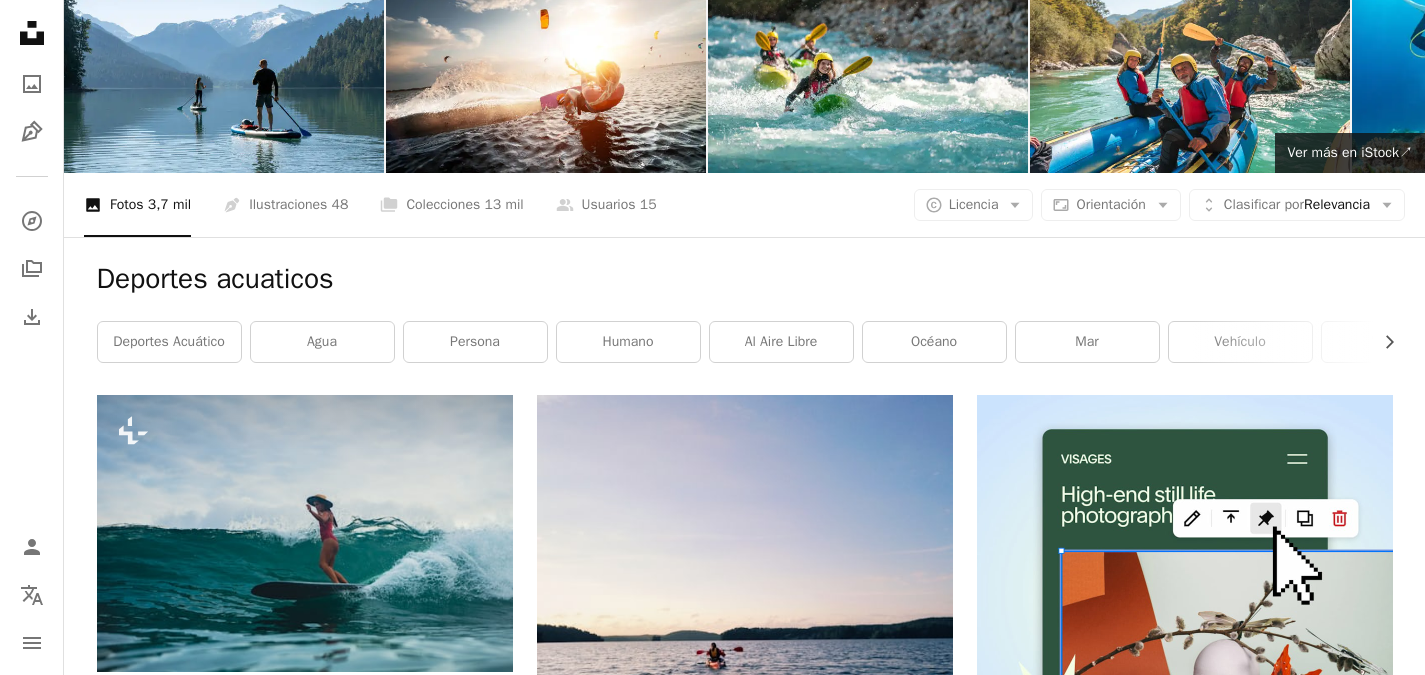 scroll, scrollTop: 0, scrollLeft: 0, axis: both 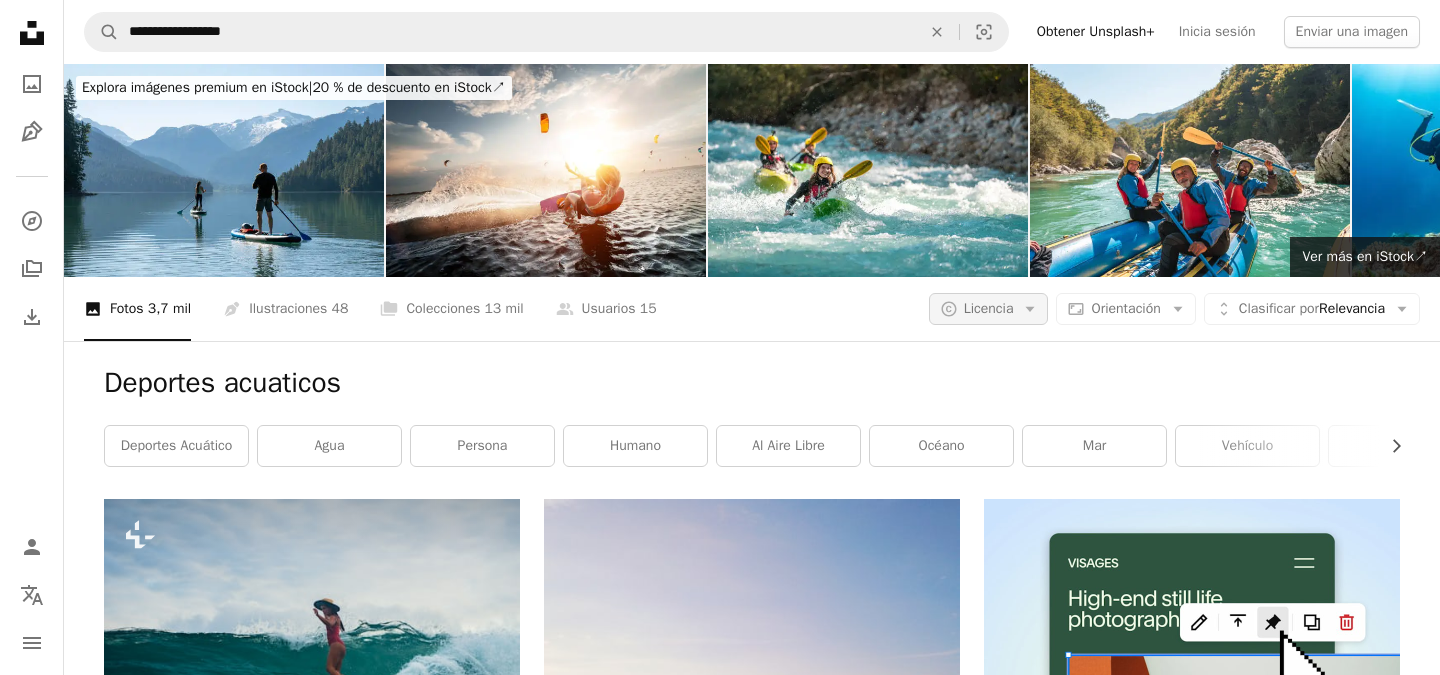 click on "Arrow down" 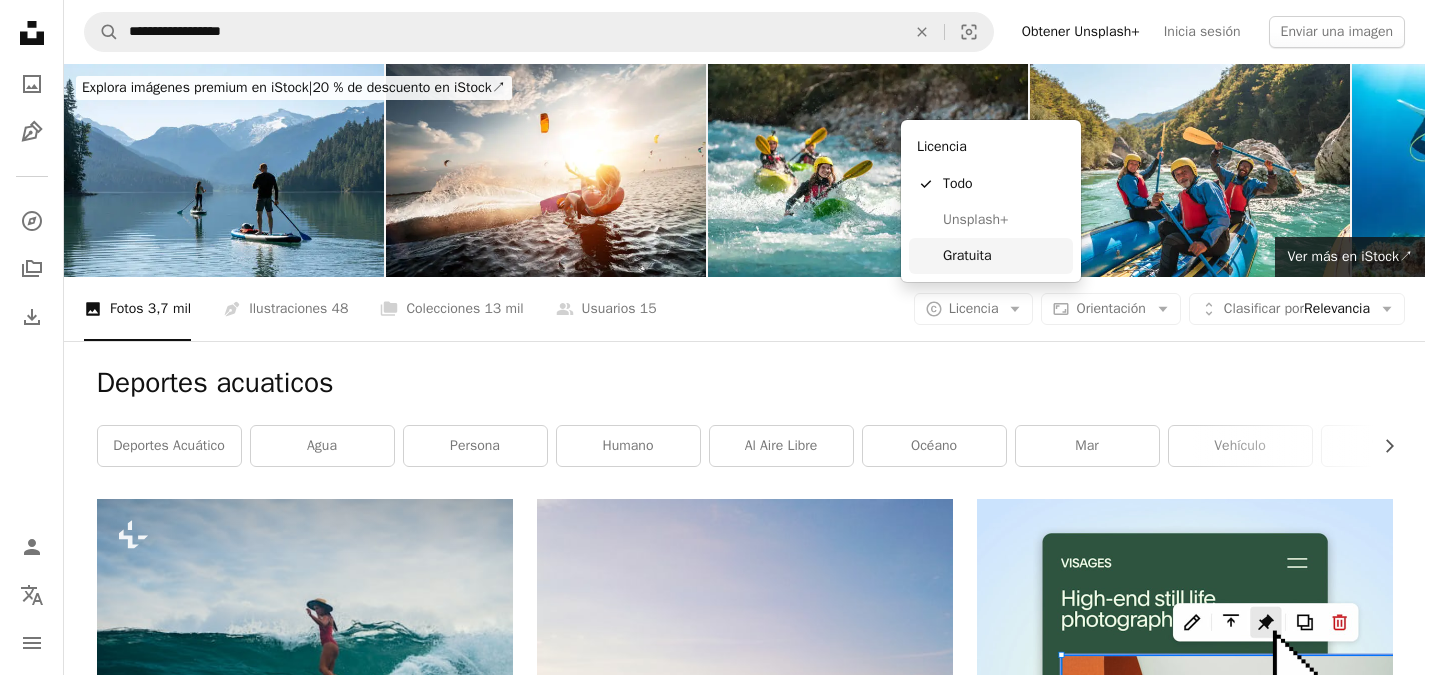 click on "Gratuita" at bounding box center (1004, 256) 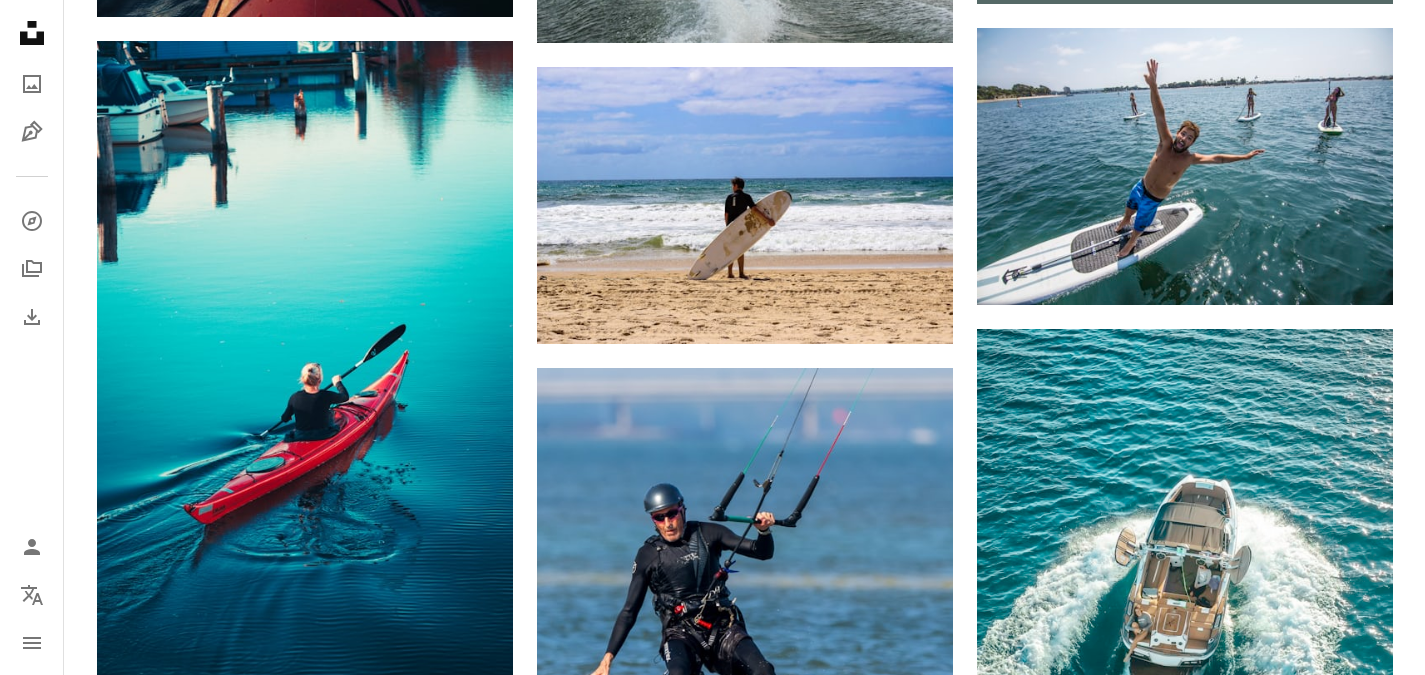 scroll, scrollTop: 1094, scrollLeft: 0, axis: vertical 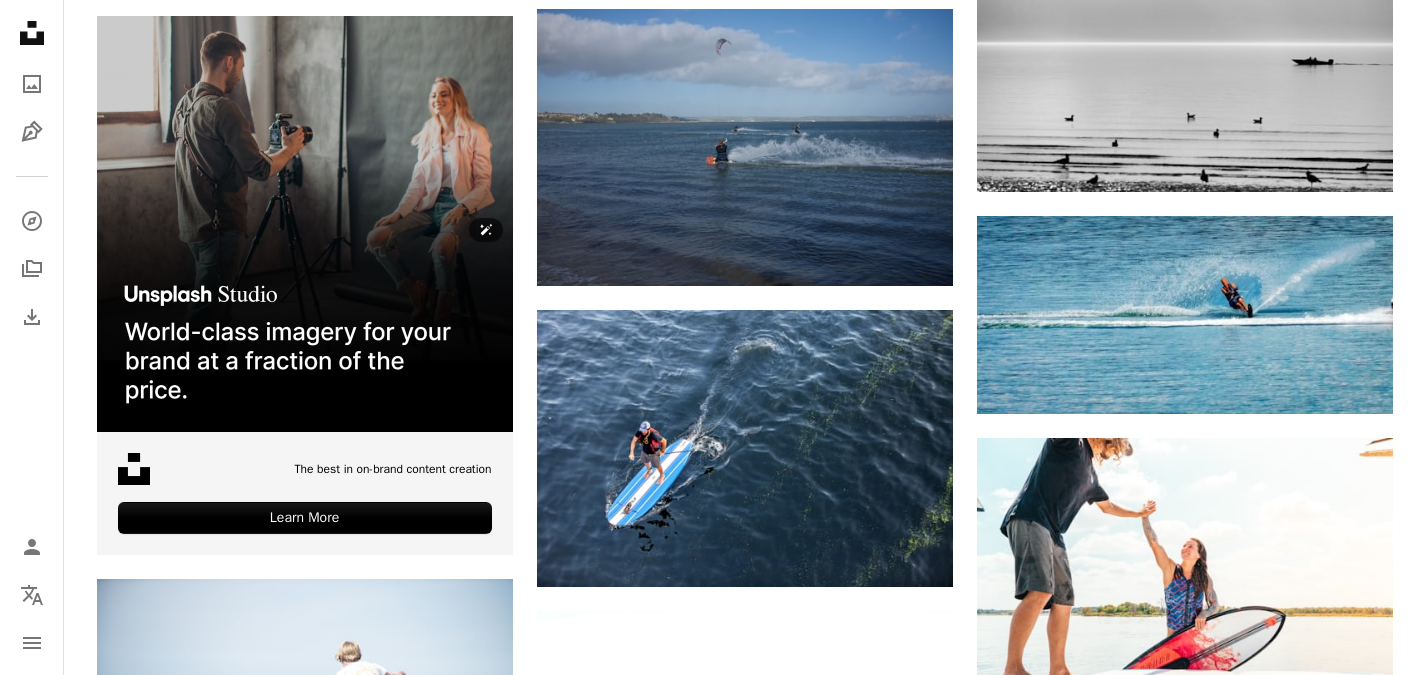 click at bounding box center [305, 1023] 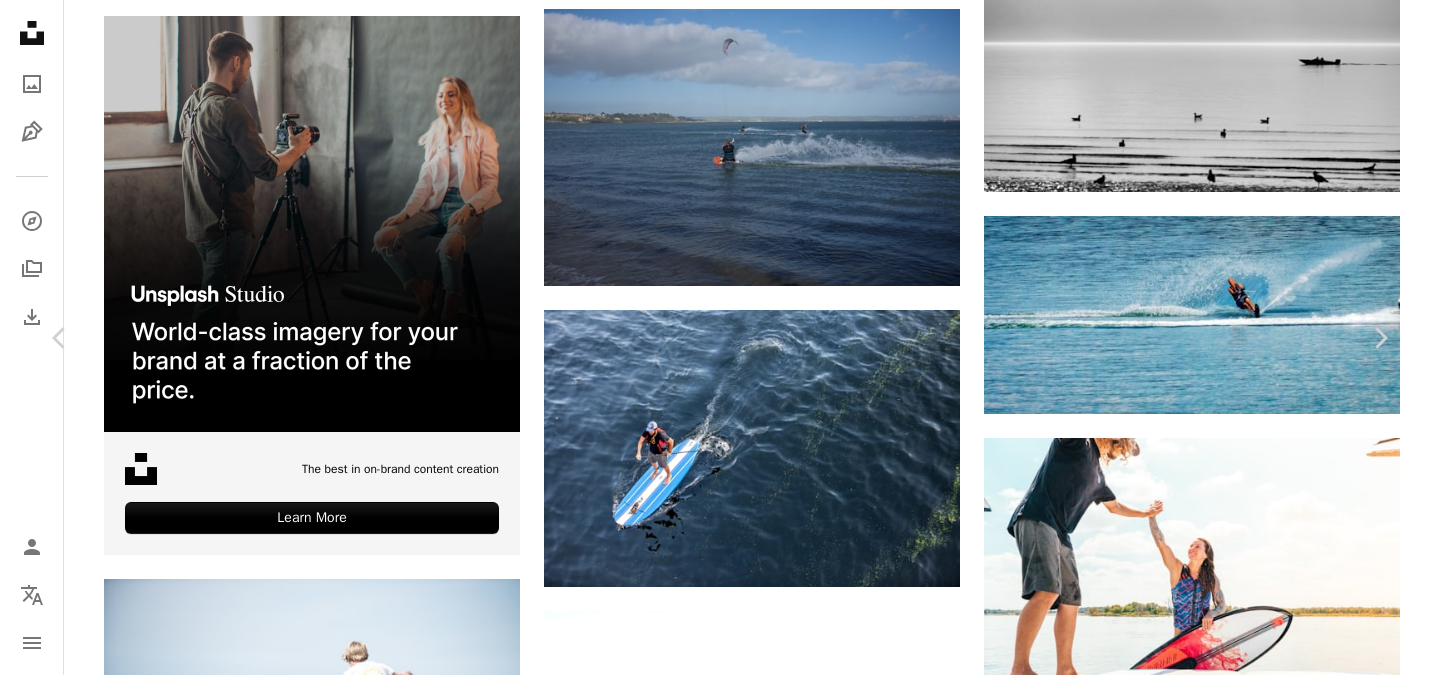 scroll, scrollTop: 3489, scrollLeft: 0, axis: vertical 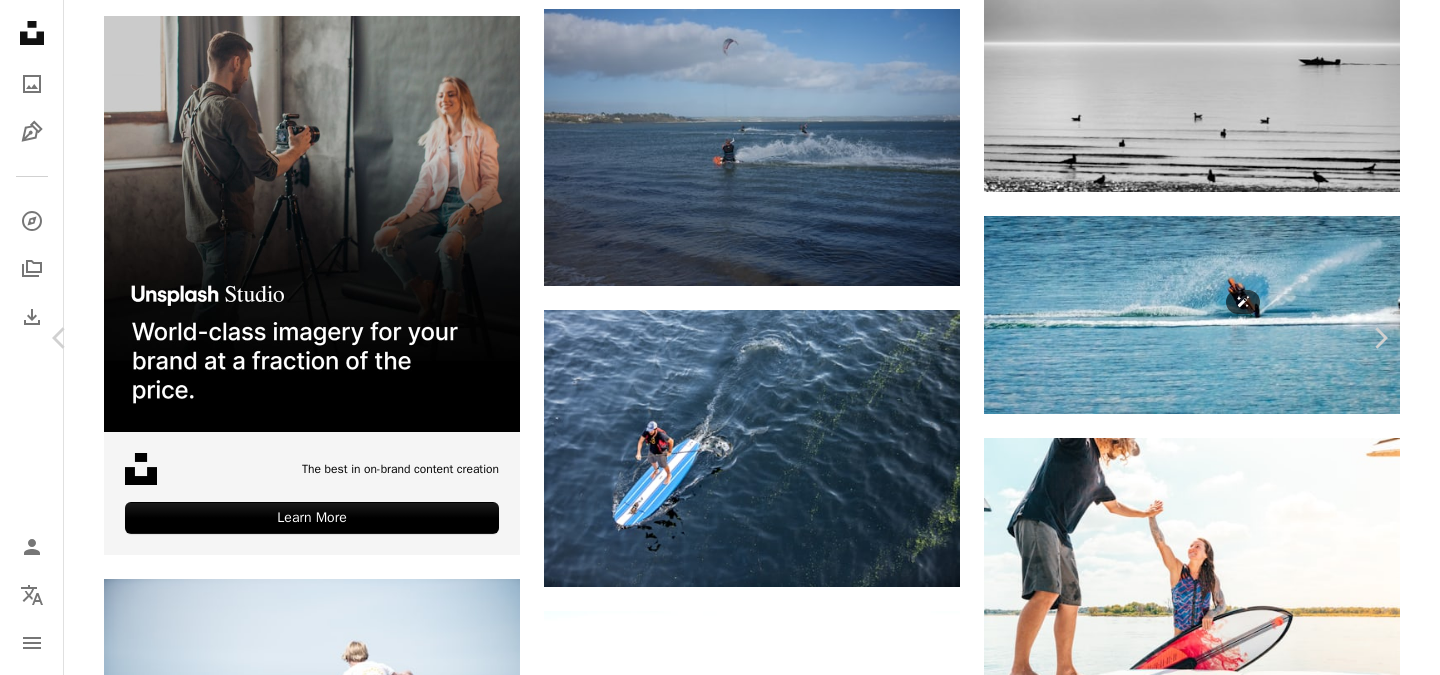 click at bounding box center (1102, 5141) 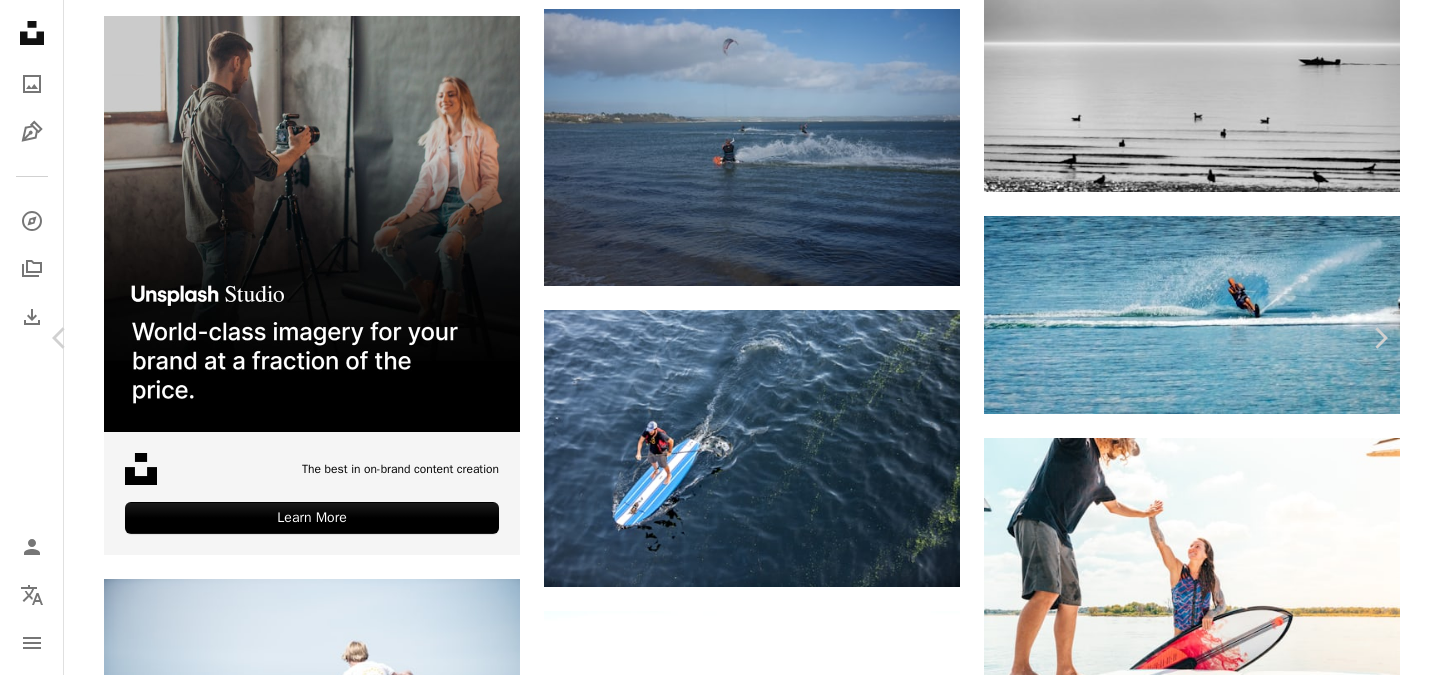 scroll, scrollTop: 2169, scrollLeft: 0, axis: vertical 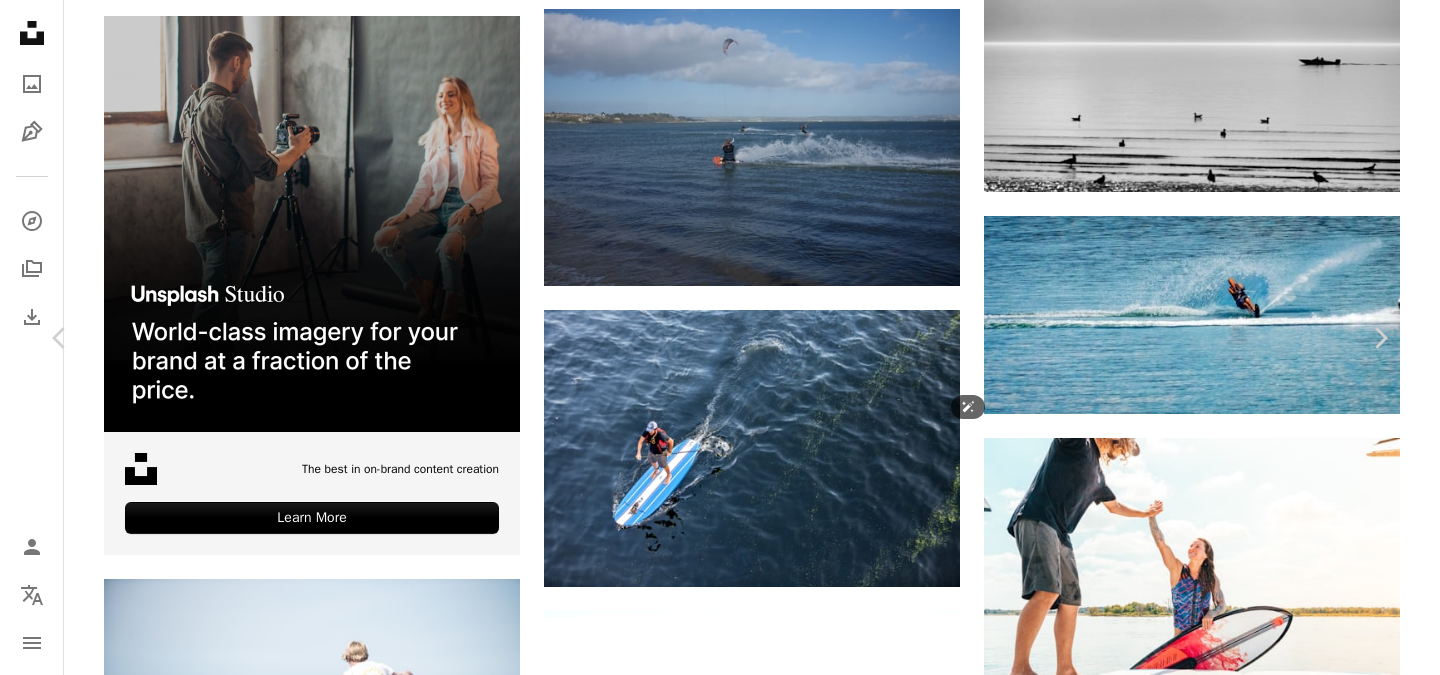 click at bounding box center (788, 4903) 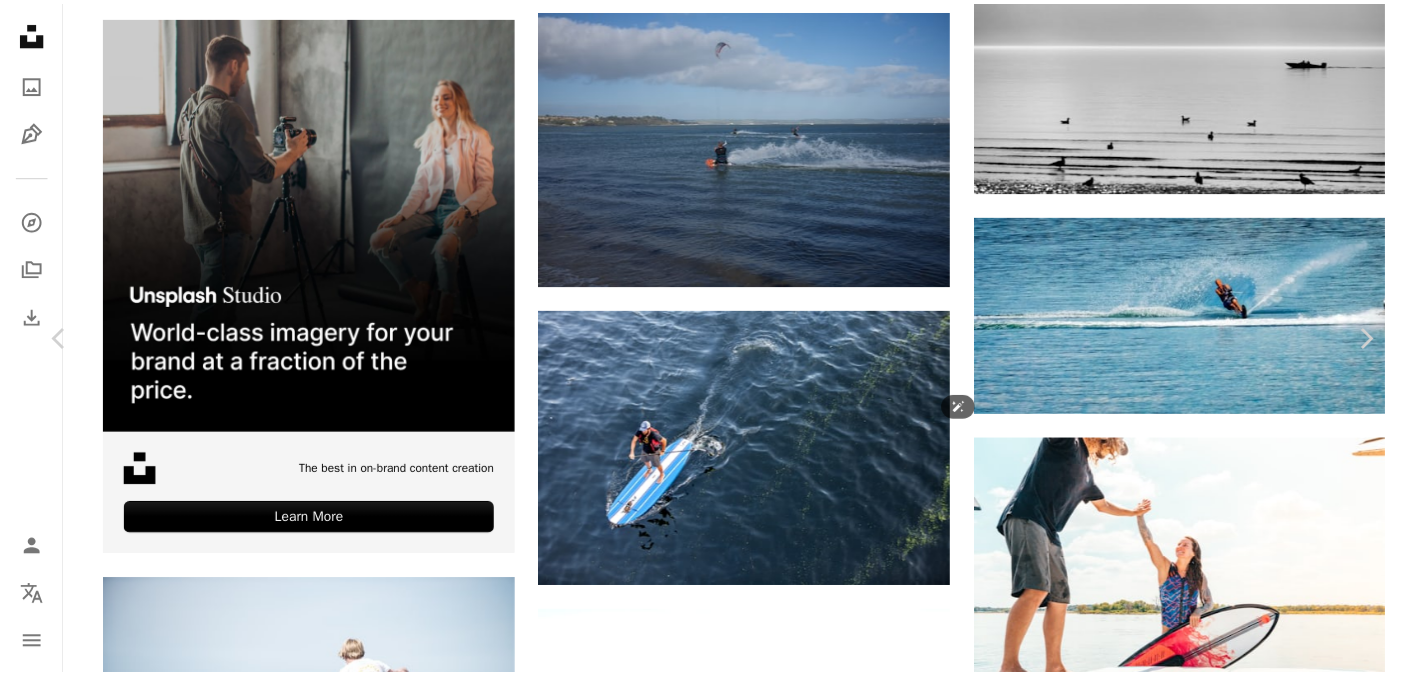 scroll, scrollTop: 0, scrollLeft: 0, axis: both 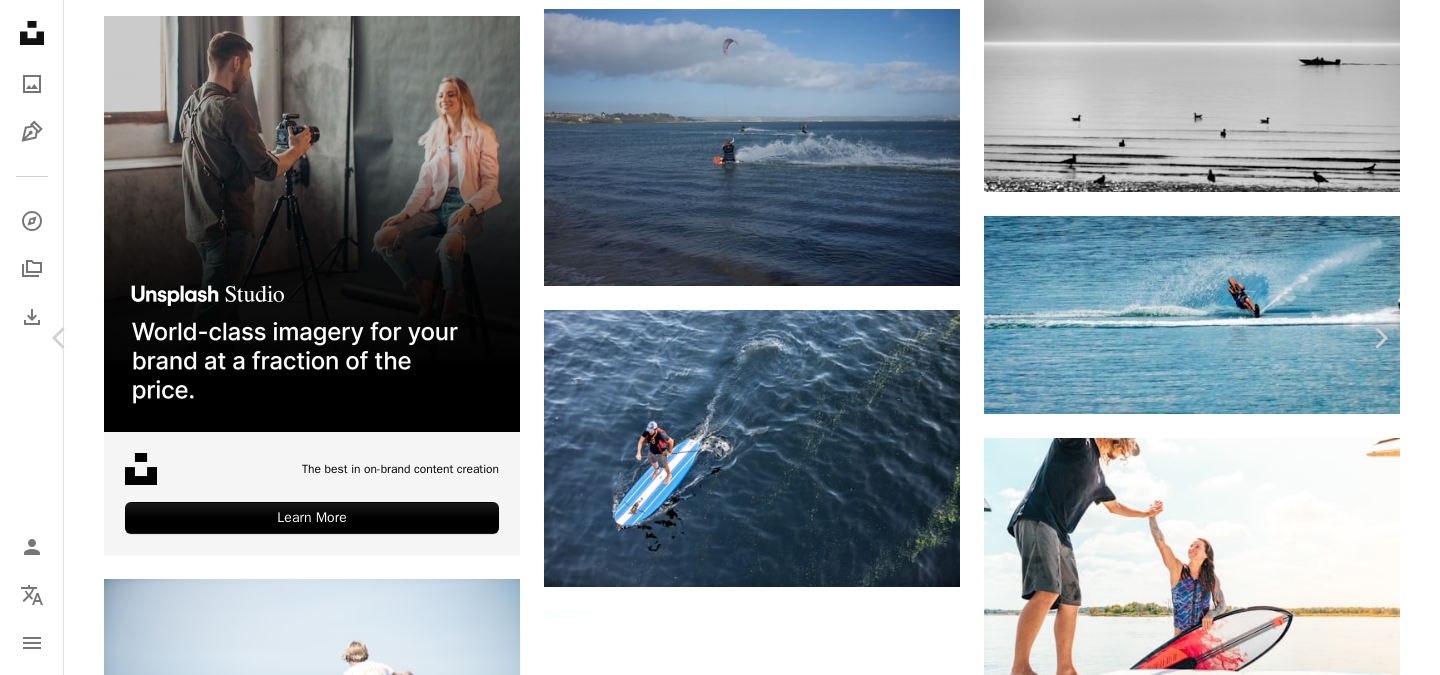 click on "A lock Descargar" at bounding box center [1232, 4528] 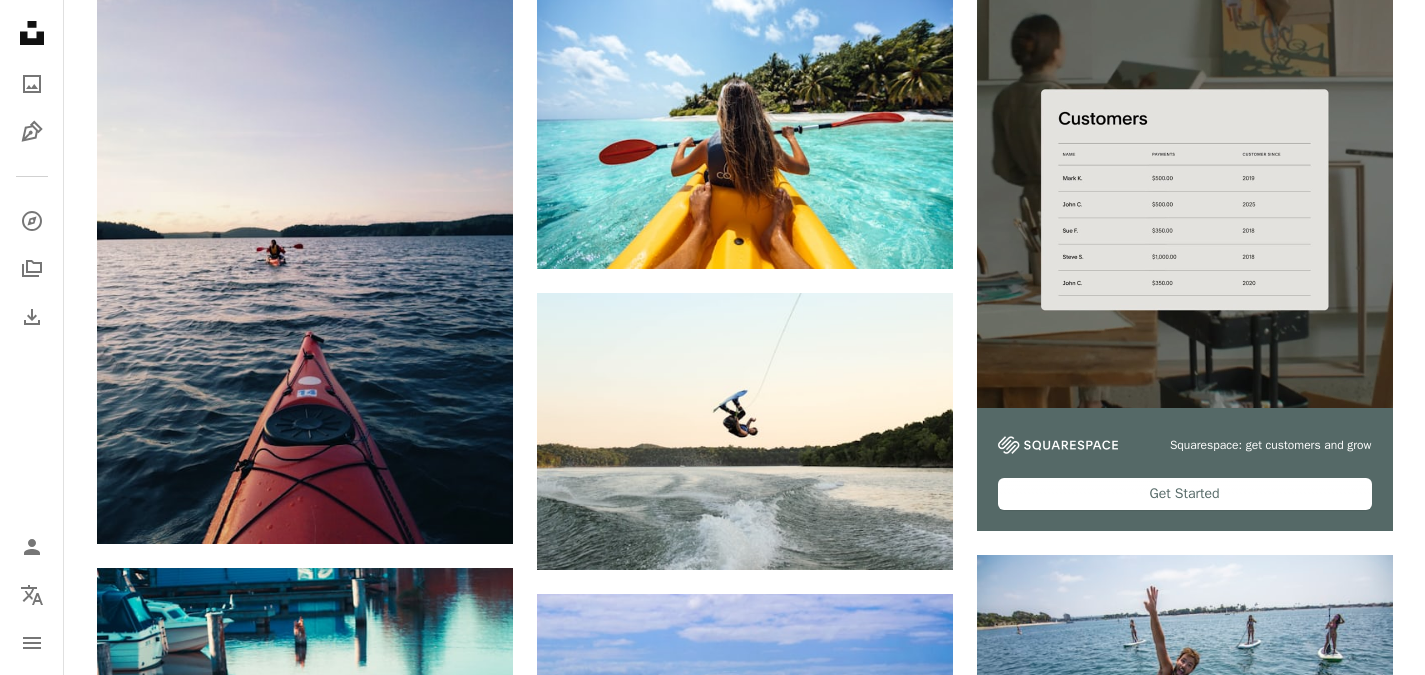 scroll, scrollTop: 0, scrollLeft: 0, axis: both 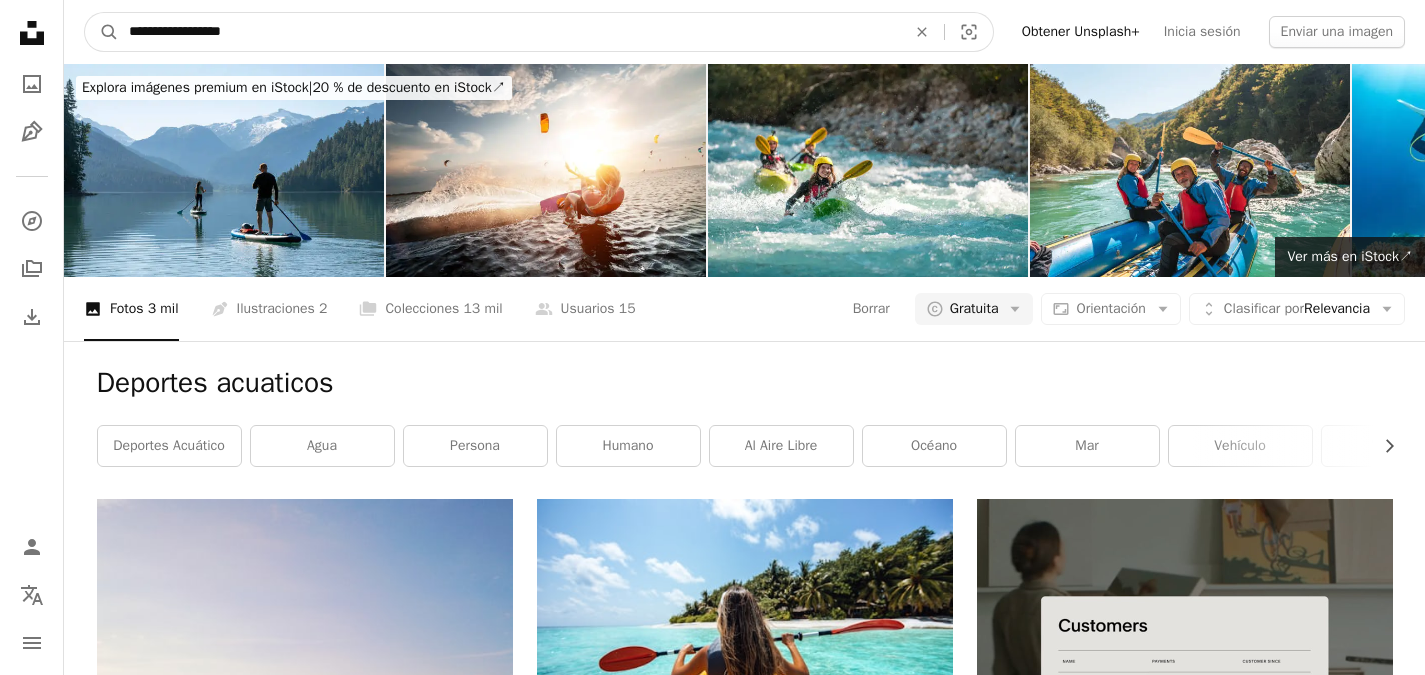 drag, startPoint x: 357, startPoint y: 43, endPoint x: 73, endPoint y: 41, distance: 284.00705 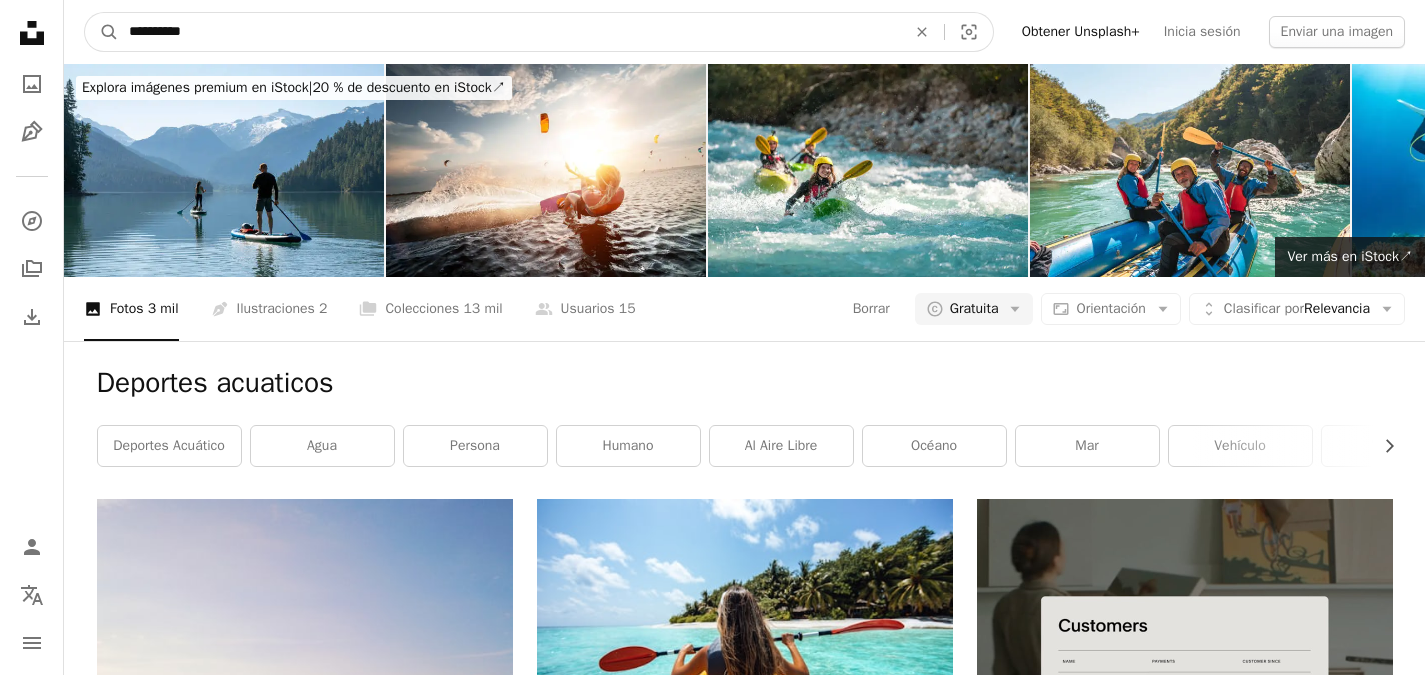 type on "**********" 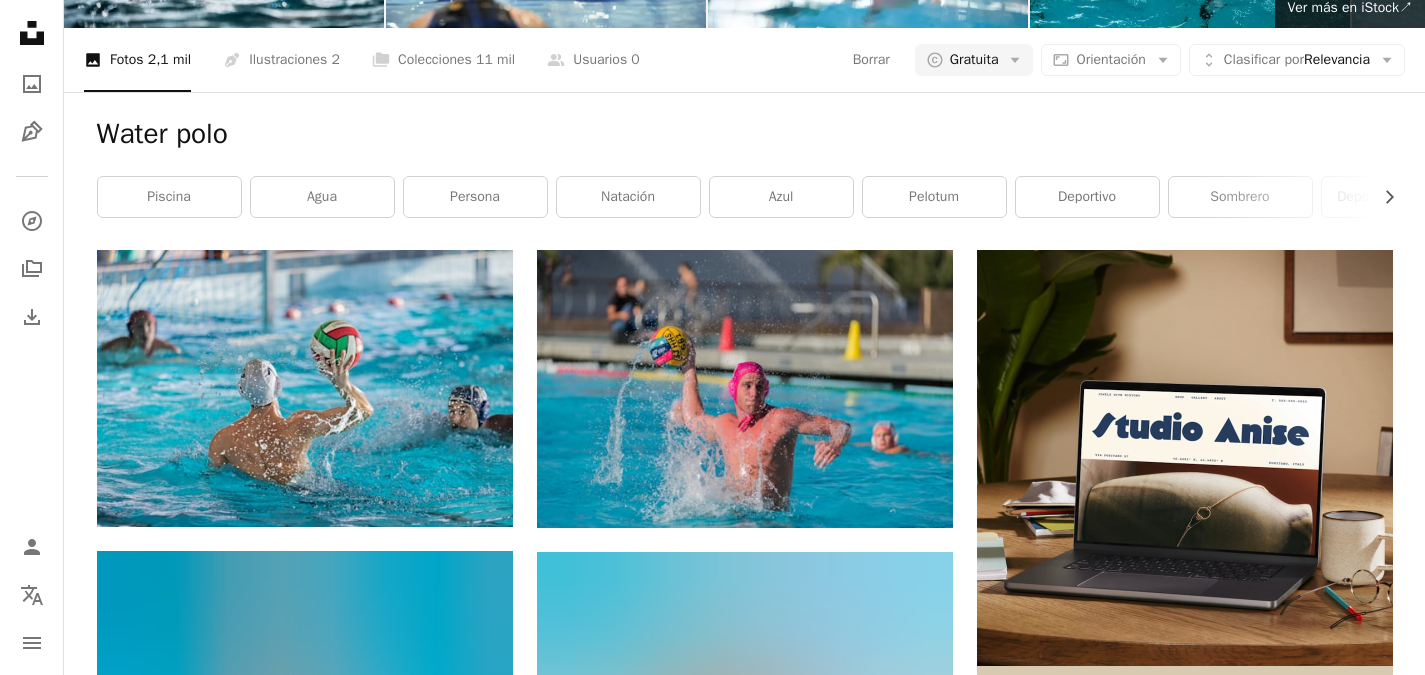 scroll, scrollTop: 0, scrollLeft: 0, axis: both 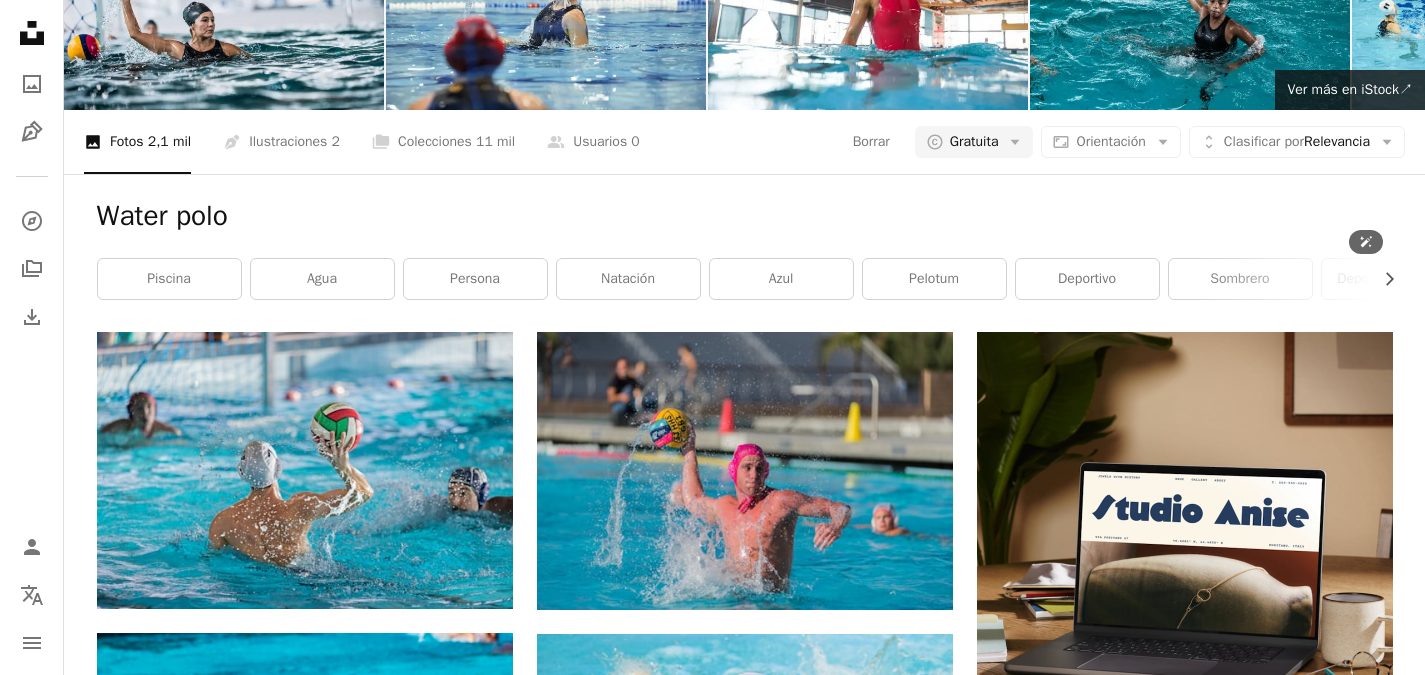 click at bounding box center (1185, 1034) 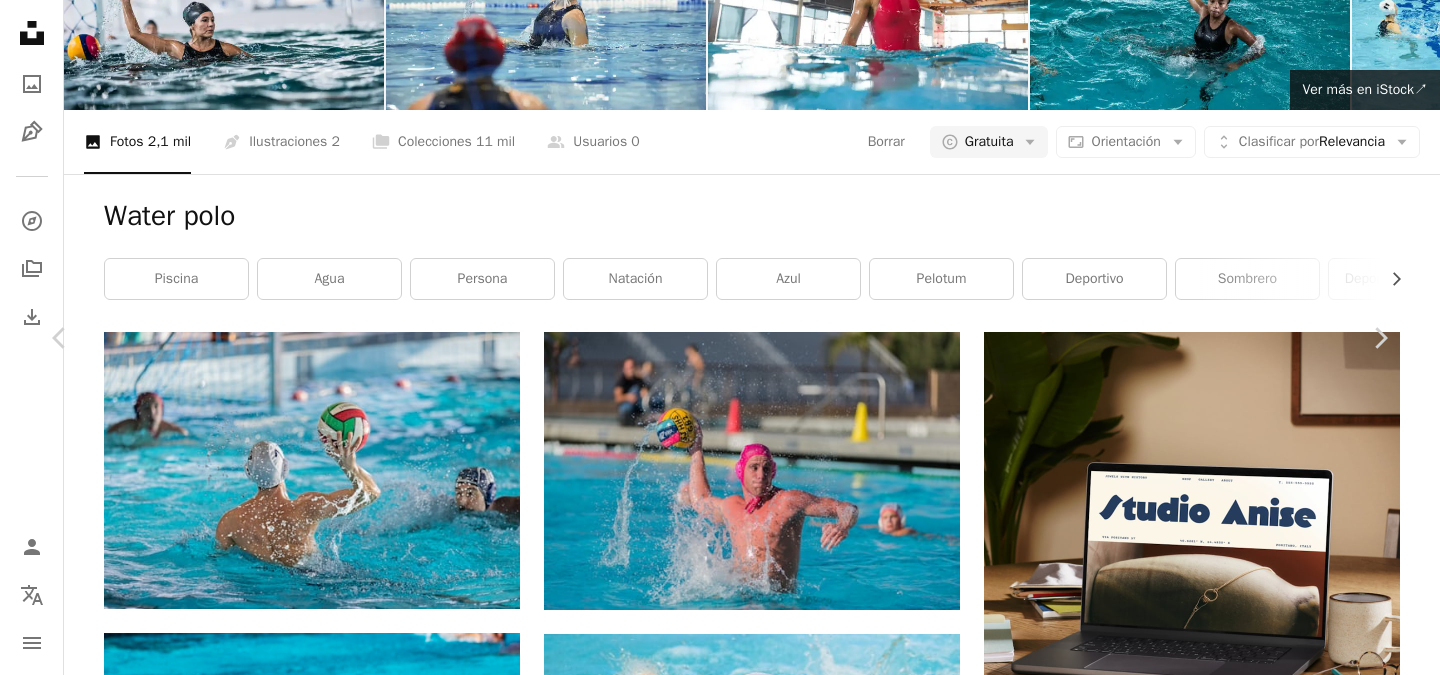 scroll, scrollTop: 929, scrollLeft: 0, axis: vertical 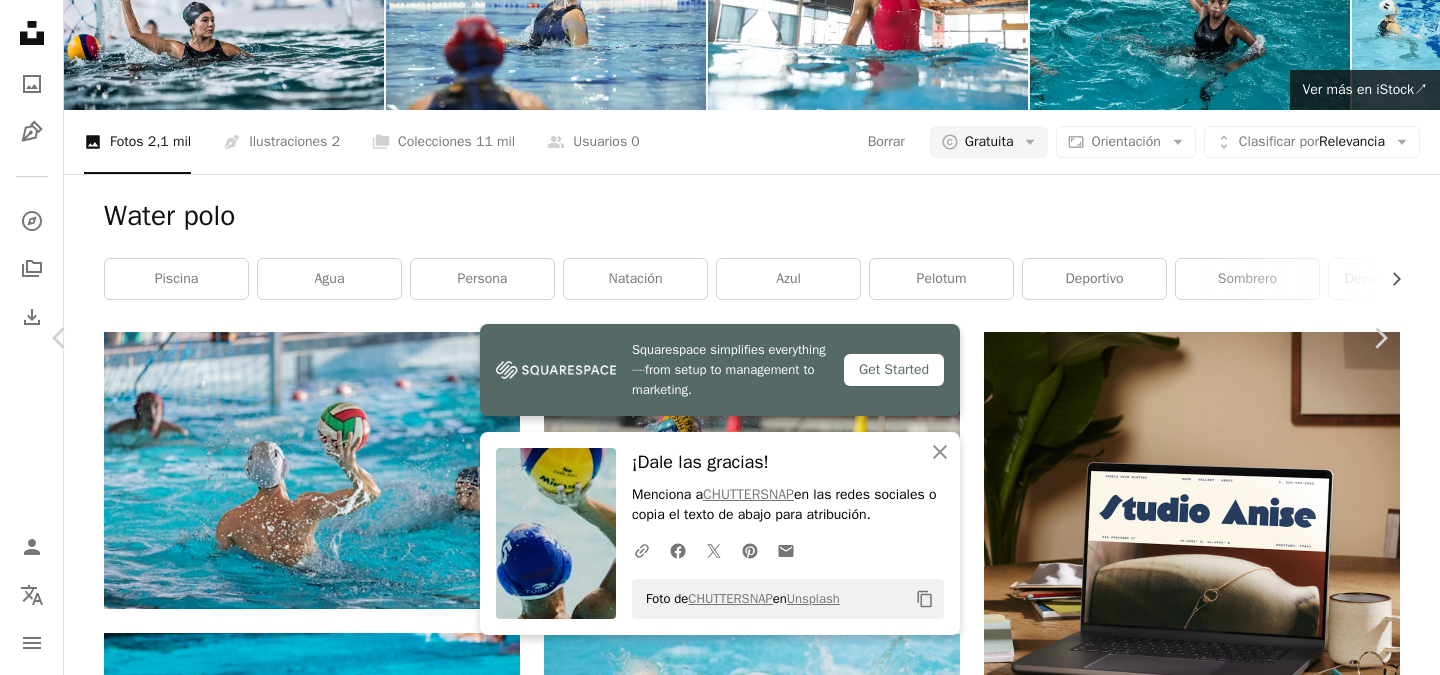 click on "An X shape" at bounding box center (20, 20) 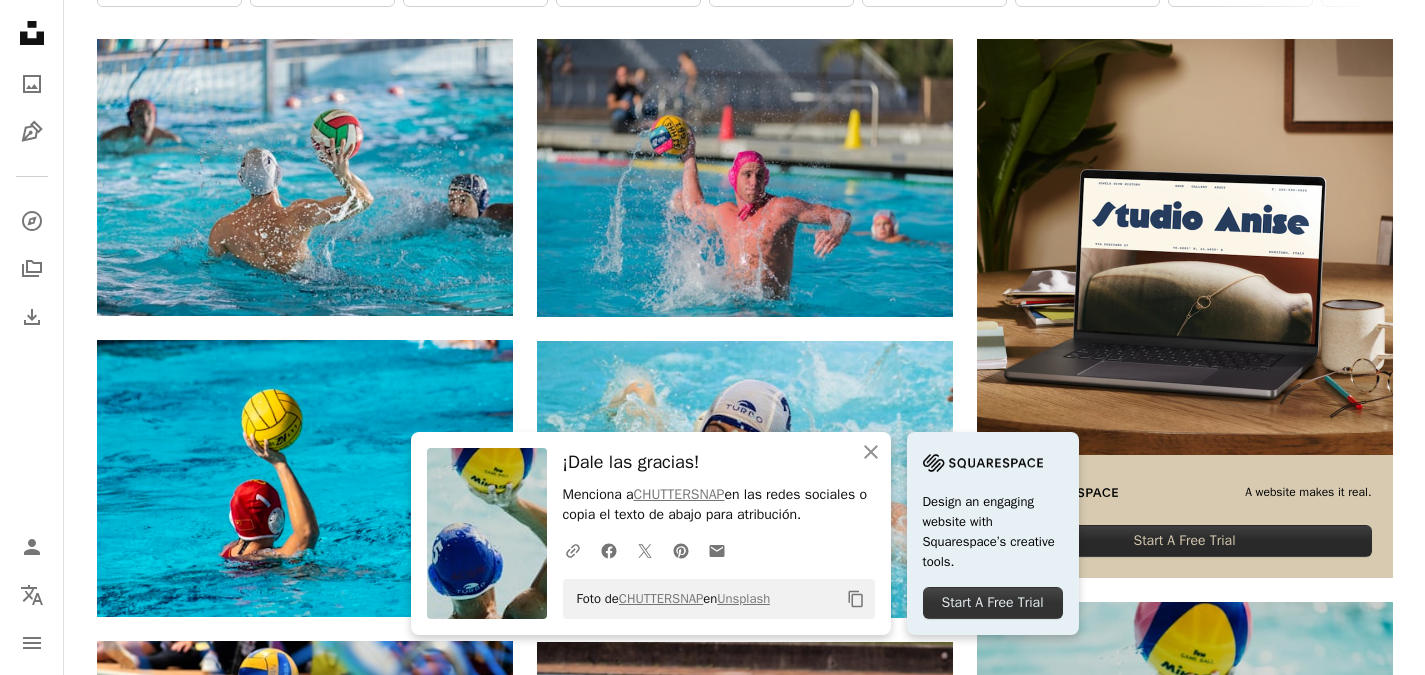 scroll, scrollTop: 545, scrollLeft: 0, axis: vertical 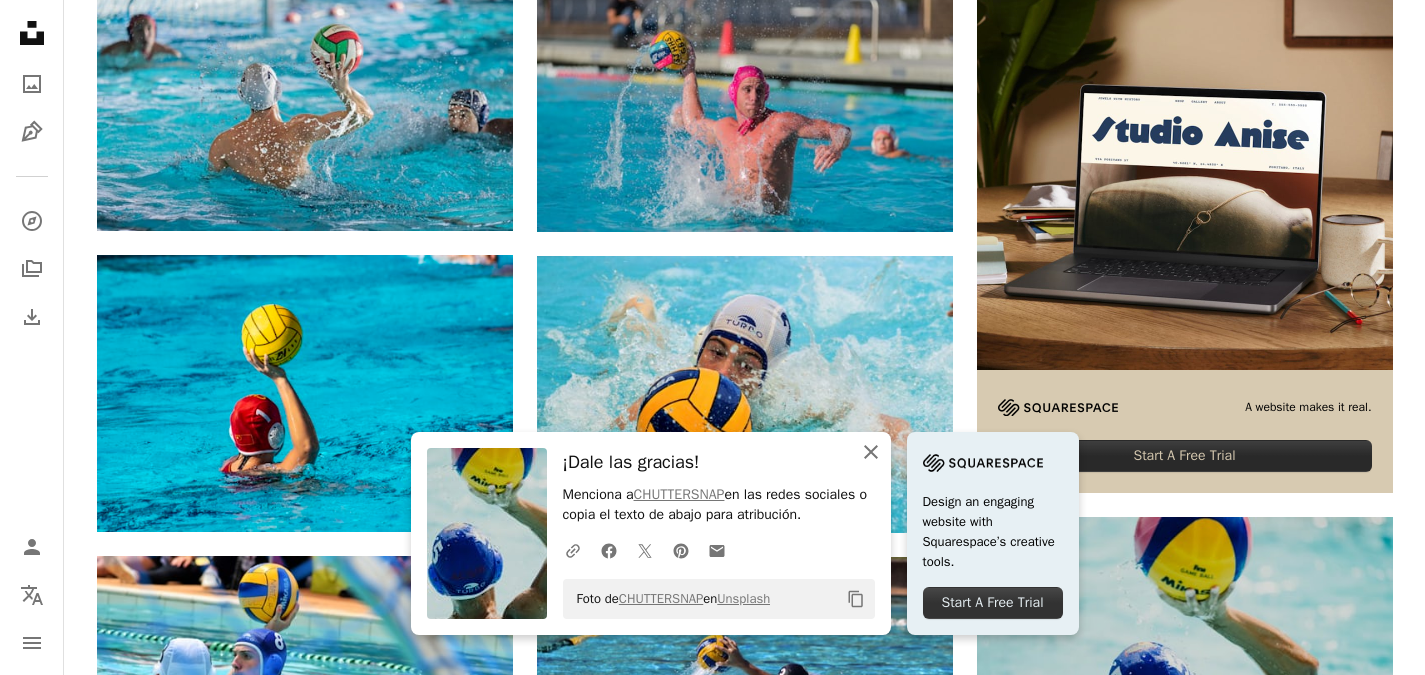 click on "An X shape" 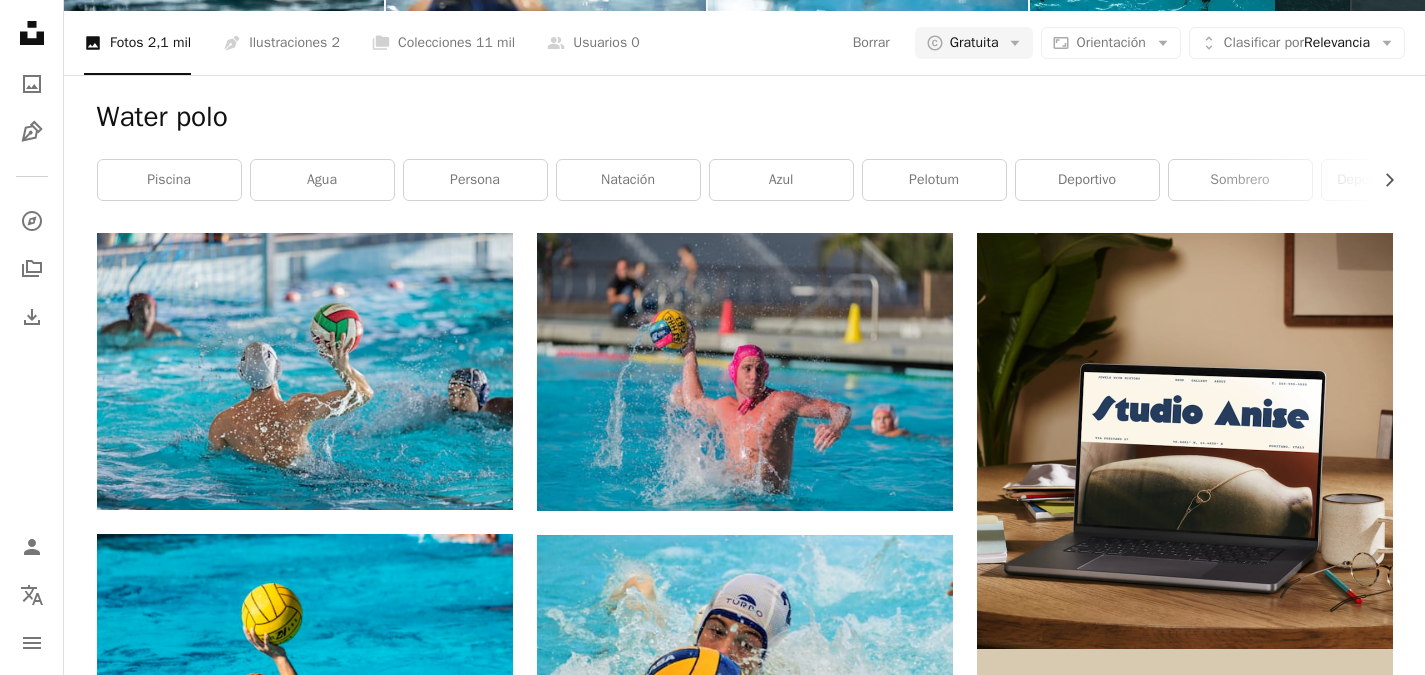scroll, scrollTop: 0, scrollLeft: 0, axis: both 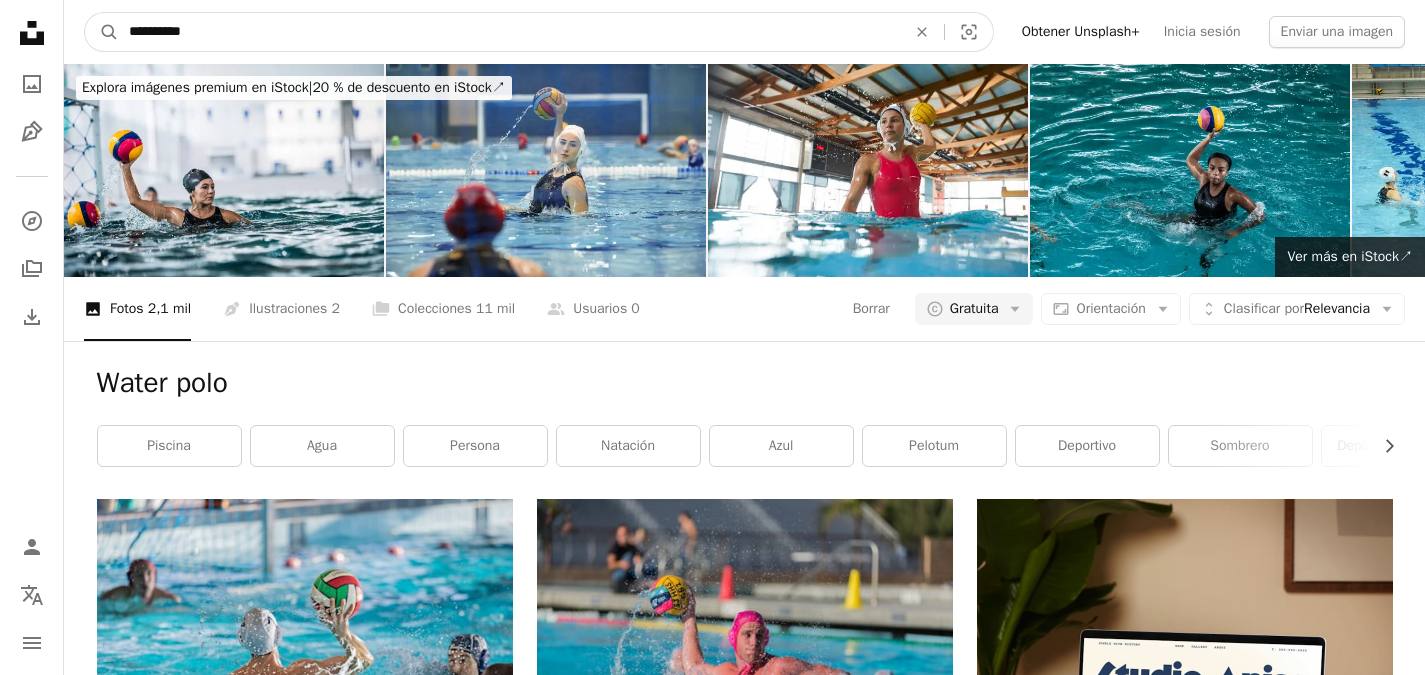 drag, startPoint x: 379, startPoint y: 32, endPoint x: 0, endPoint y: 85, distance: 382.68787 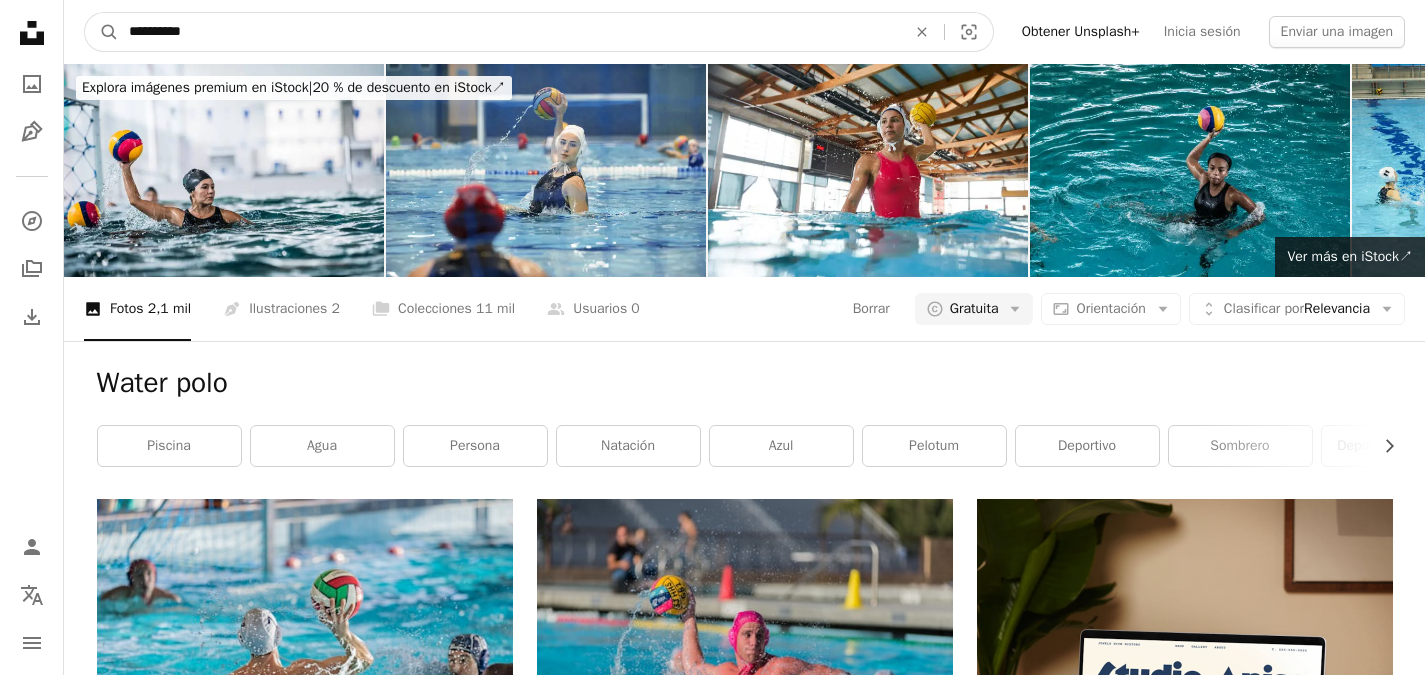 drag, startPoint x: 0, startPoint y: 85, endPoint x: 57, endPoint y: 35, distance: 75.82216 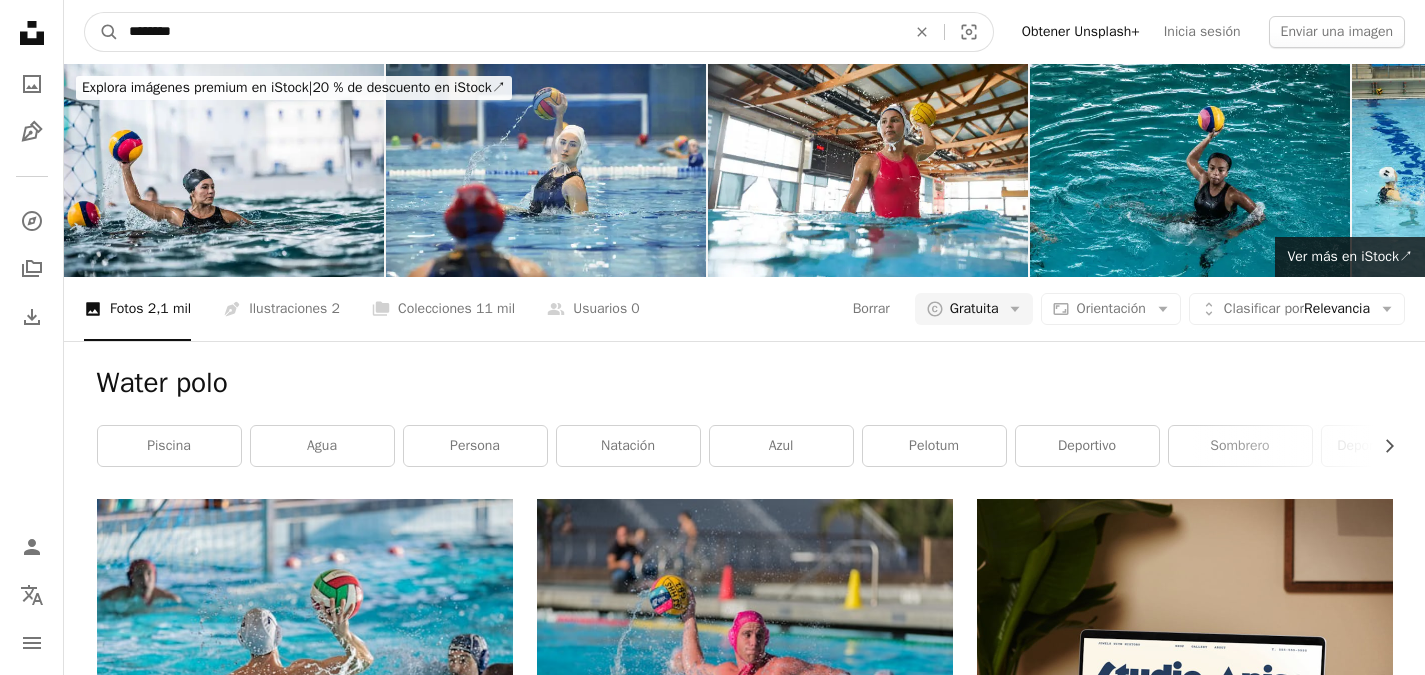 type on "********" 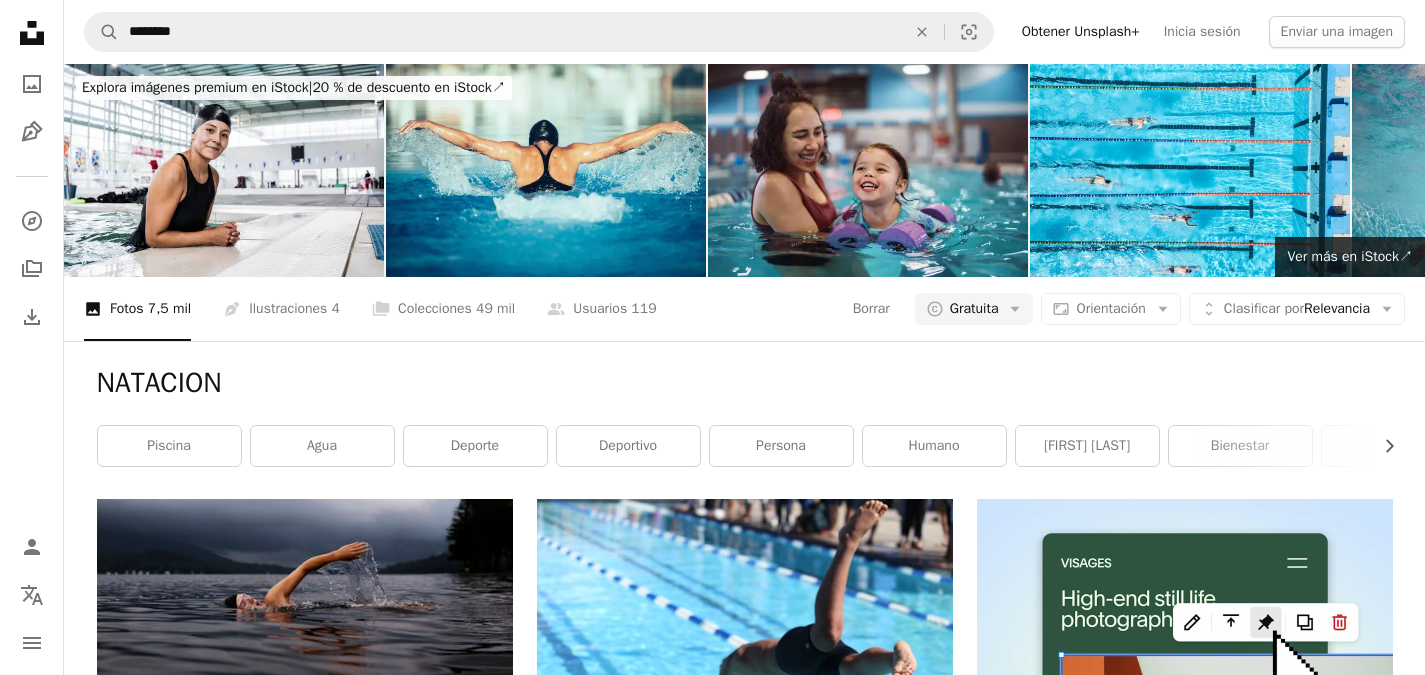 scroll, scrollTop: 159, scrollLeft: 0, axis: vertical 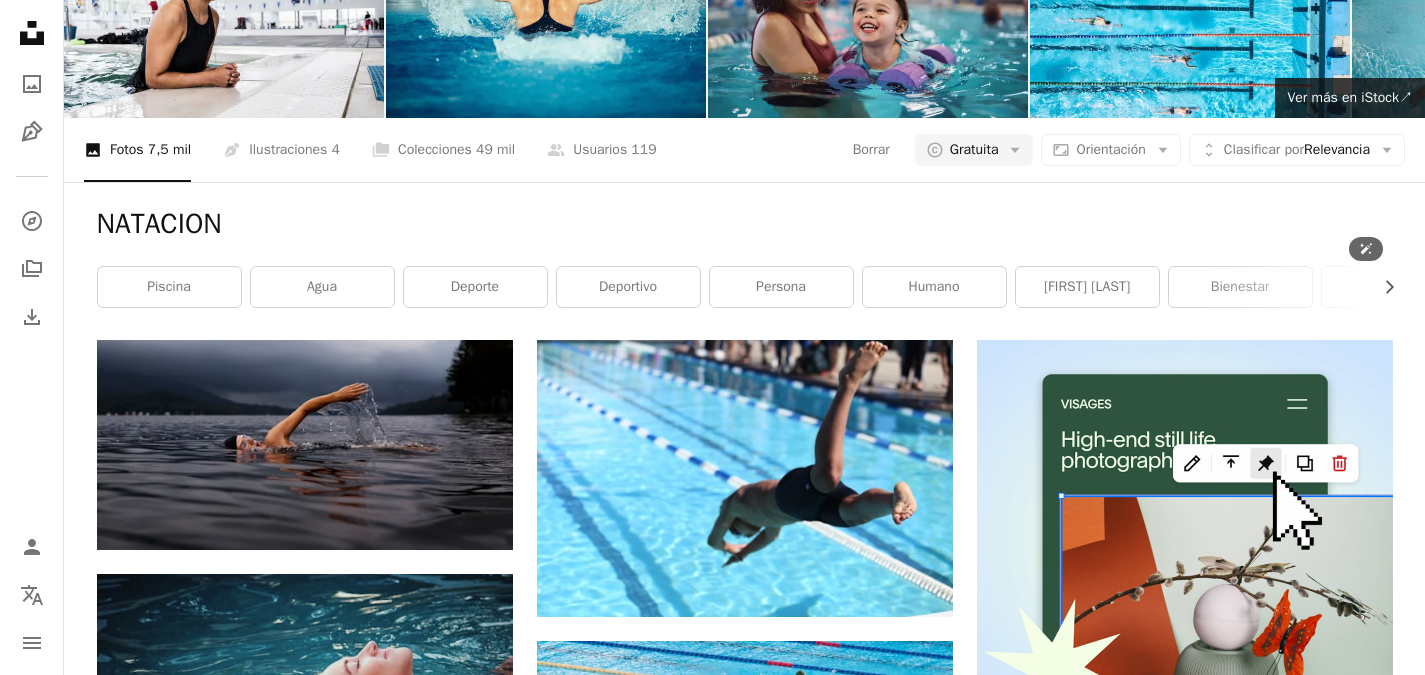 click at bounding box center (1185, 1041) 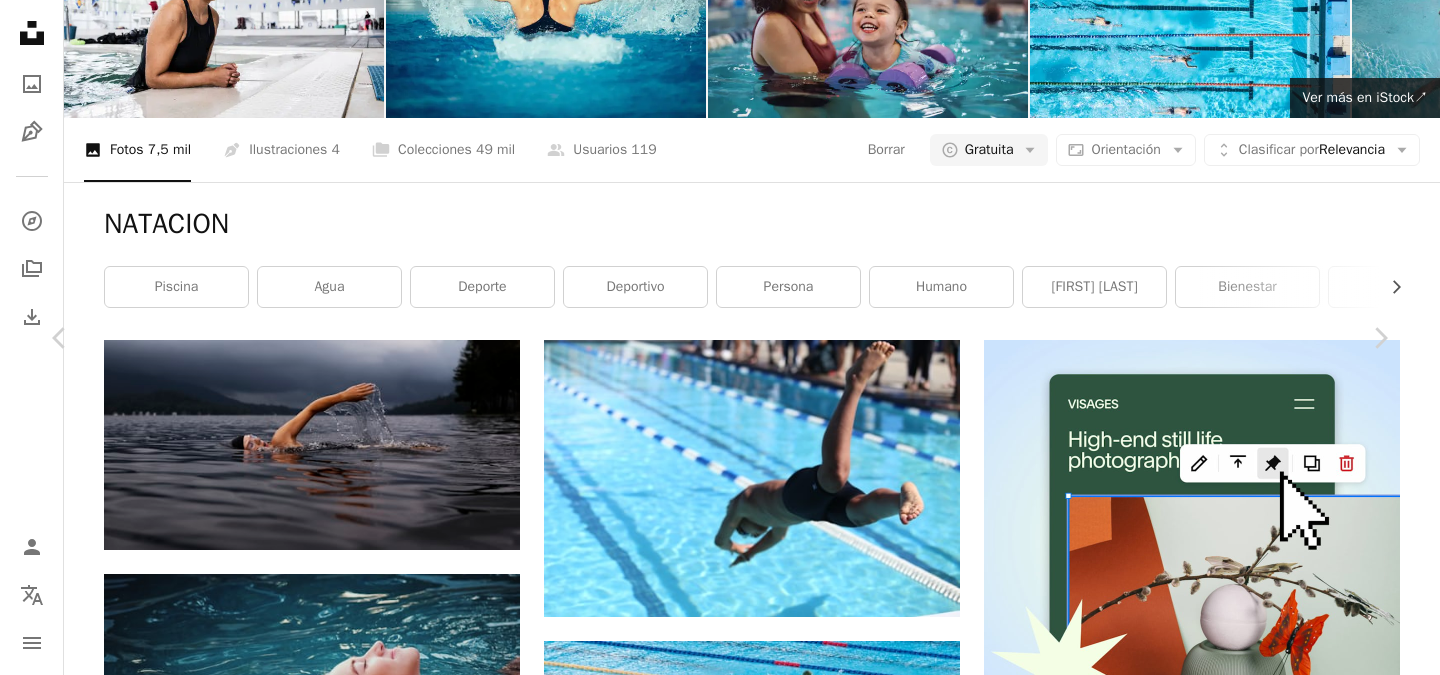 click on "Descargar gratis" at bounding box center [1188, 4511] 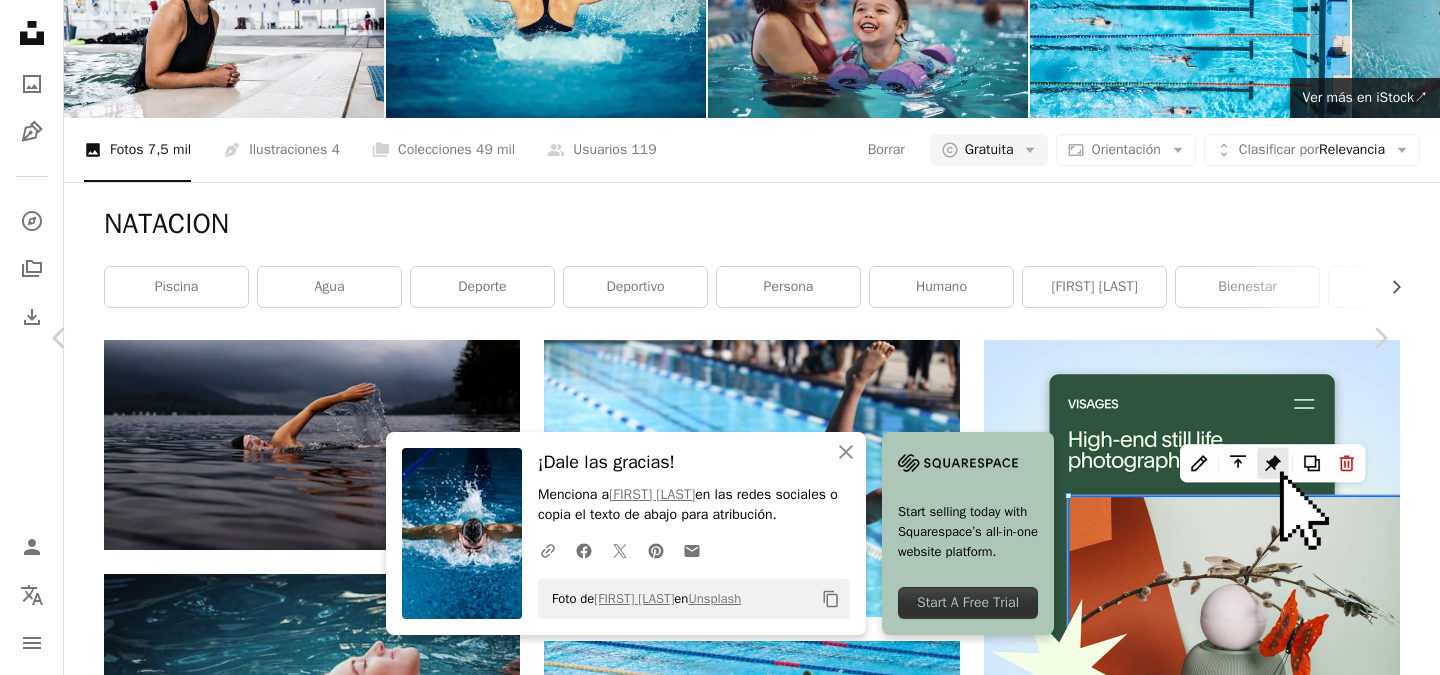 click on "An X shape" at bounding box center (20, 20) 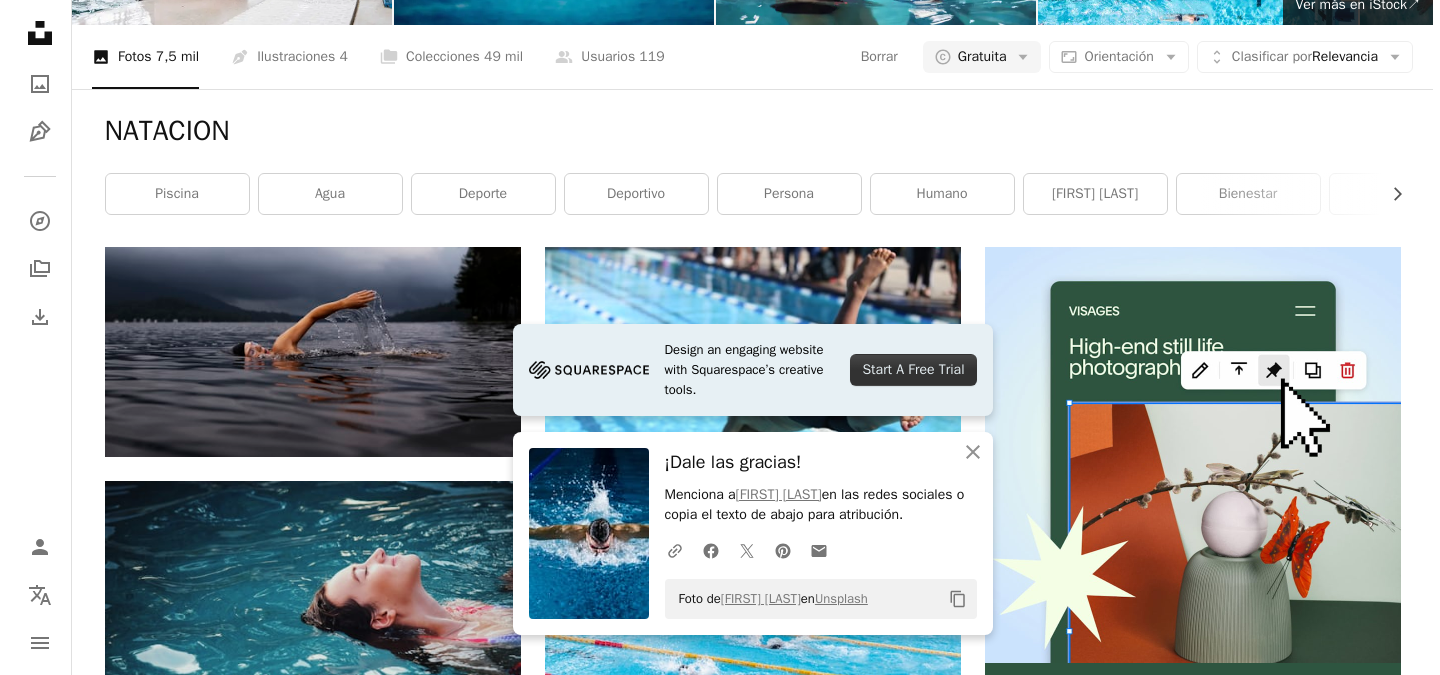 scroll, scrollTop: 108, scrollLeft: 0, axis: vertical 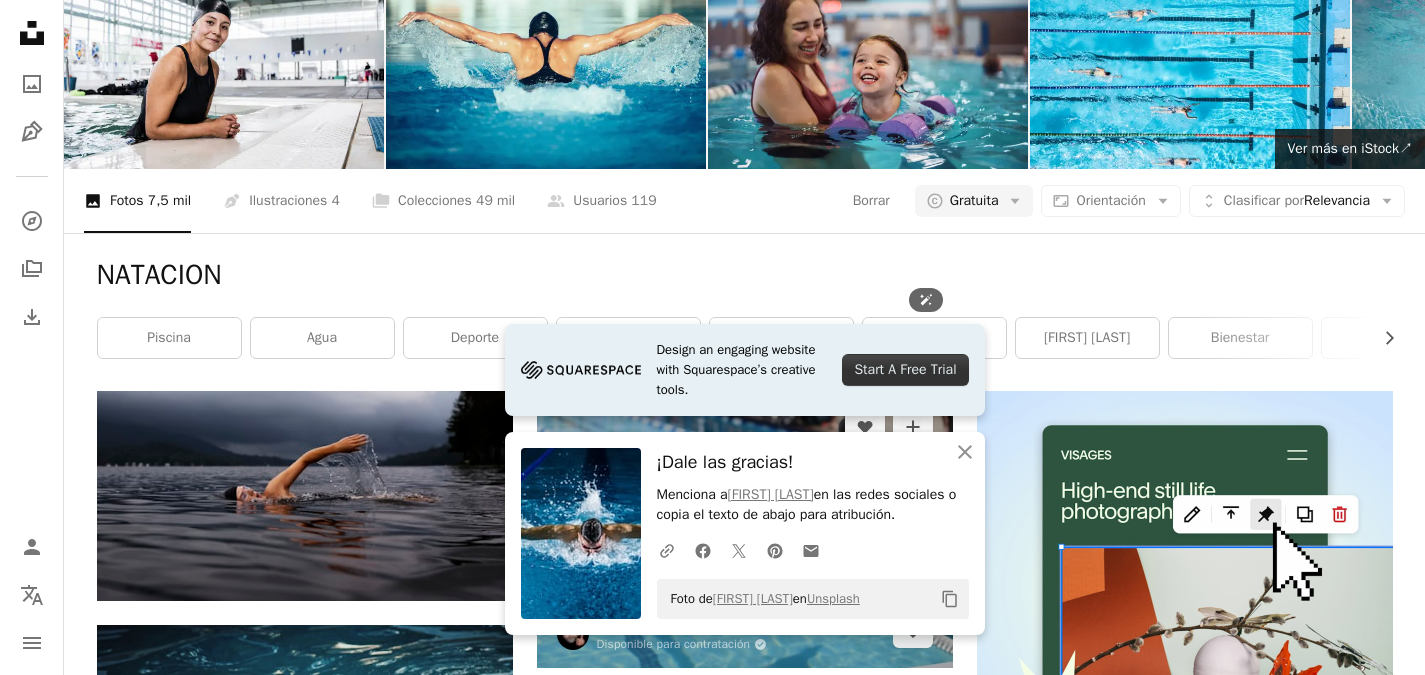 click at bounding box center [745, 529] 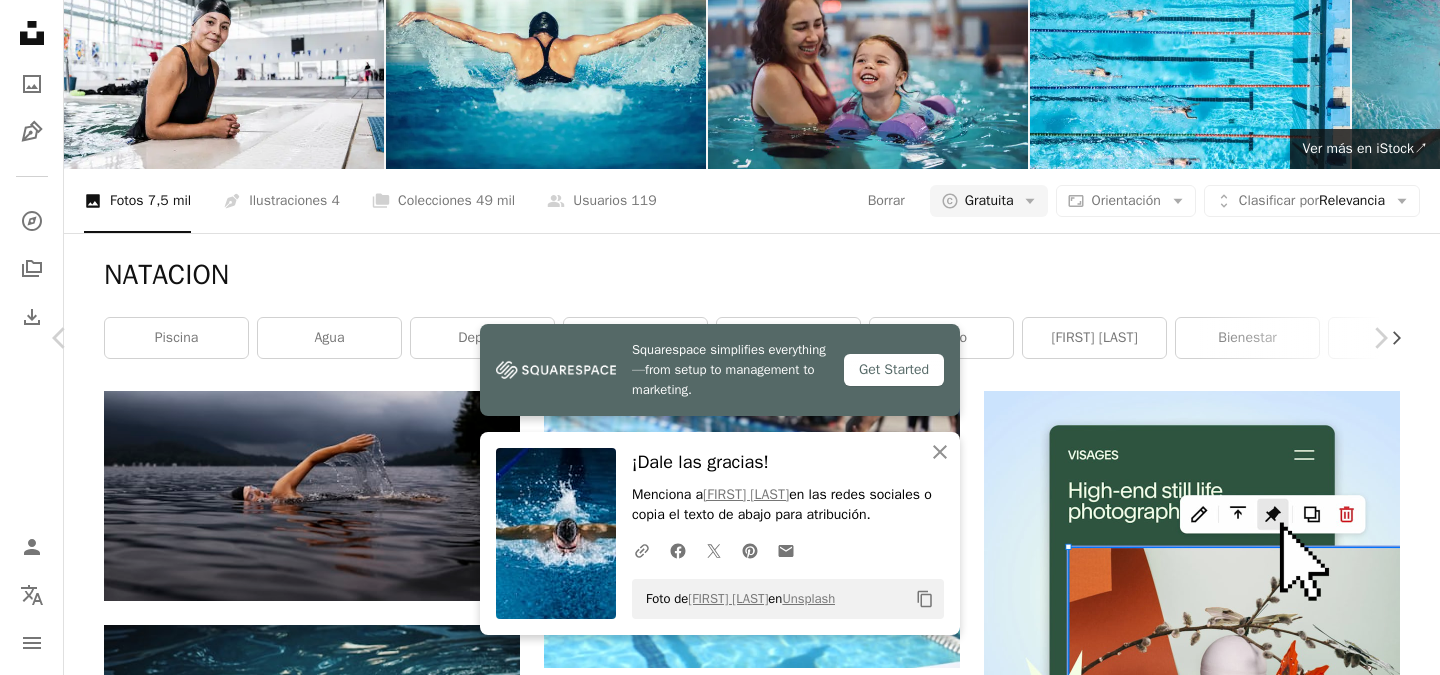 scroll, scrollTop: 1191, scrollLeft: 0, axis: vertical 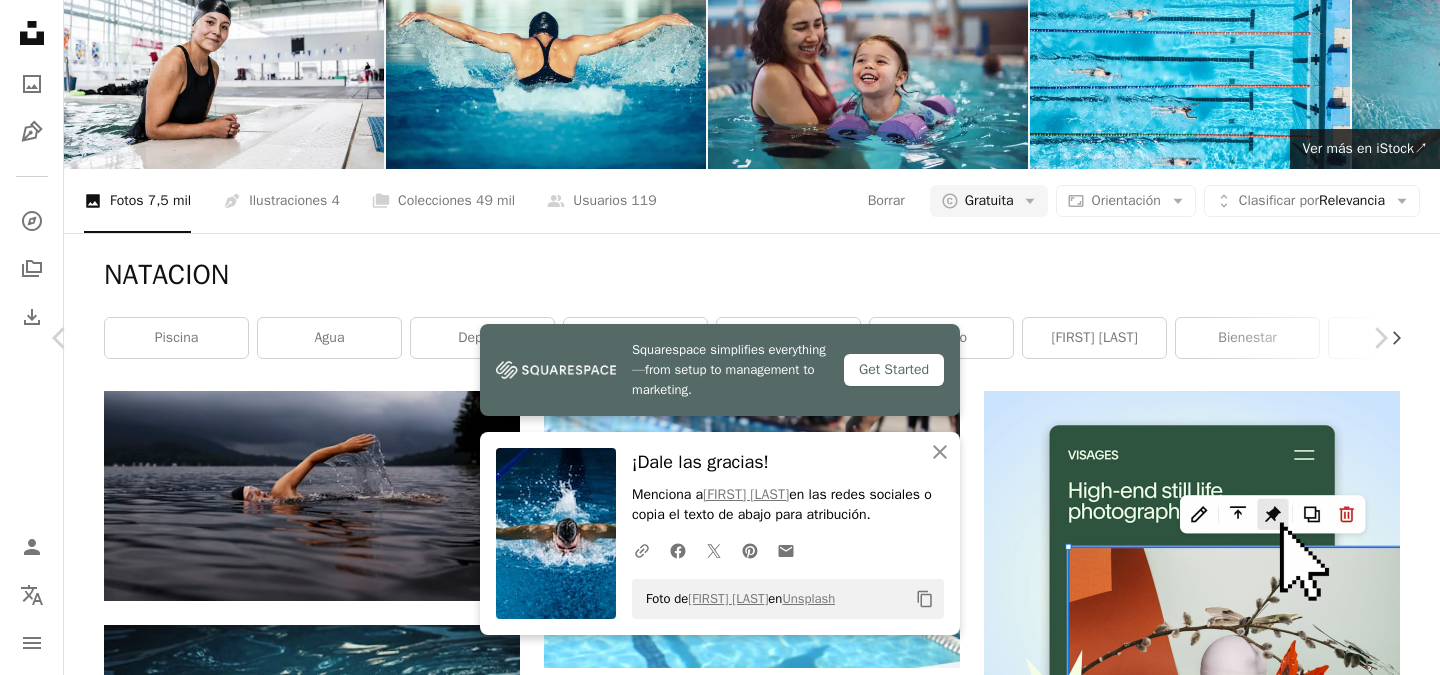 click on "An X shape" at bounding box center (20, 20) 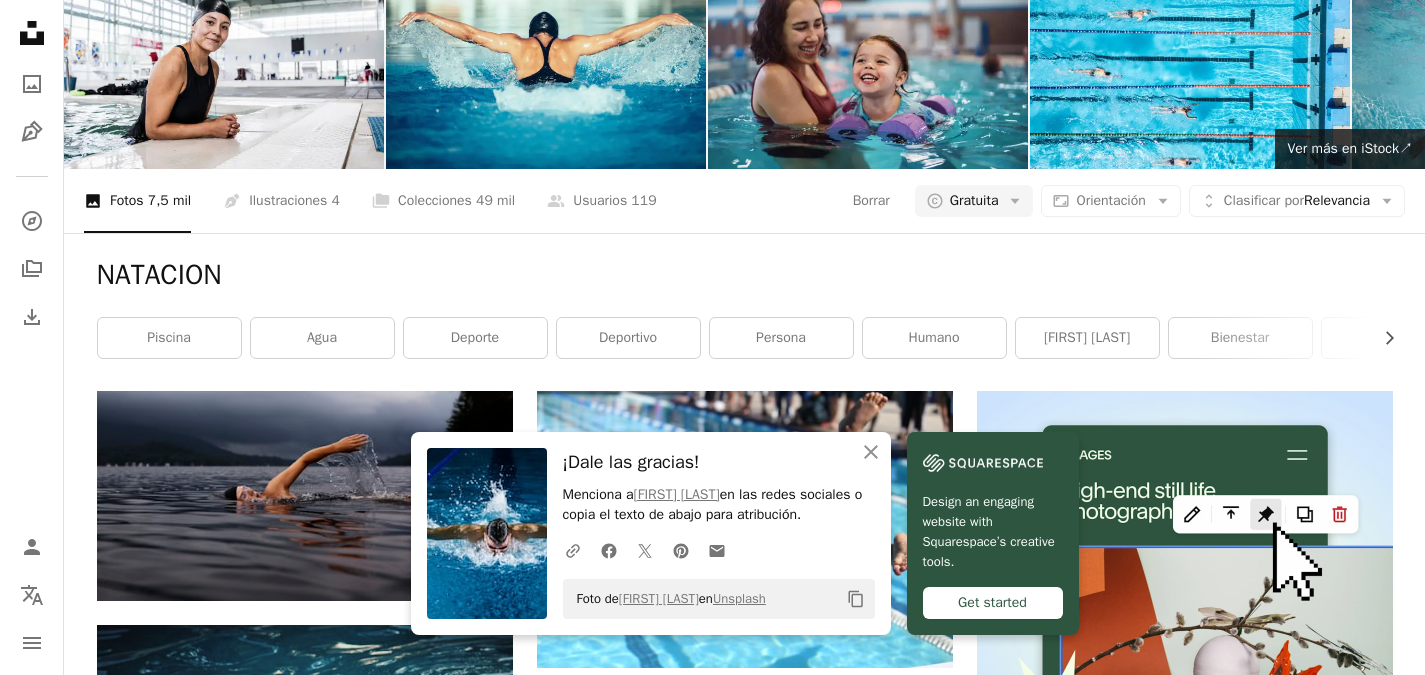 scroll, scrollTop: 0, scrollLeft: 0, axis: both 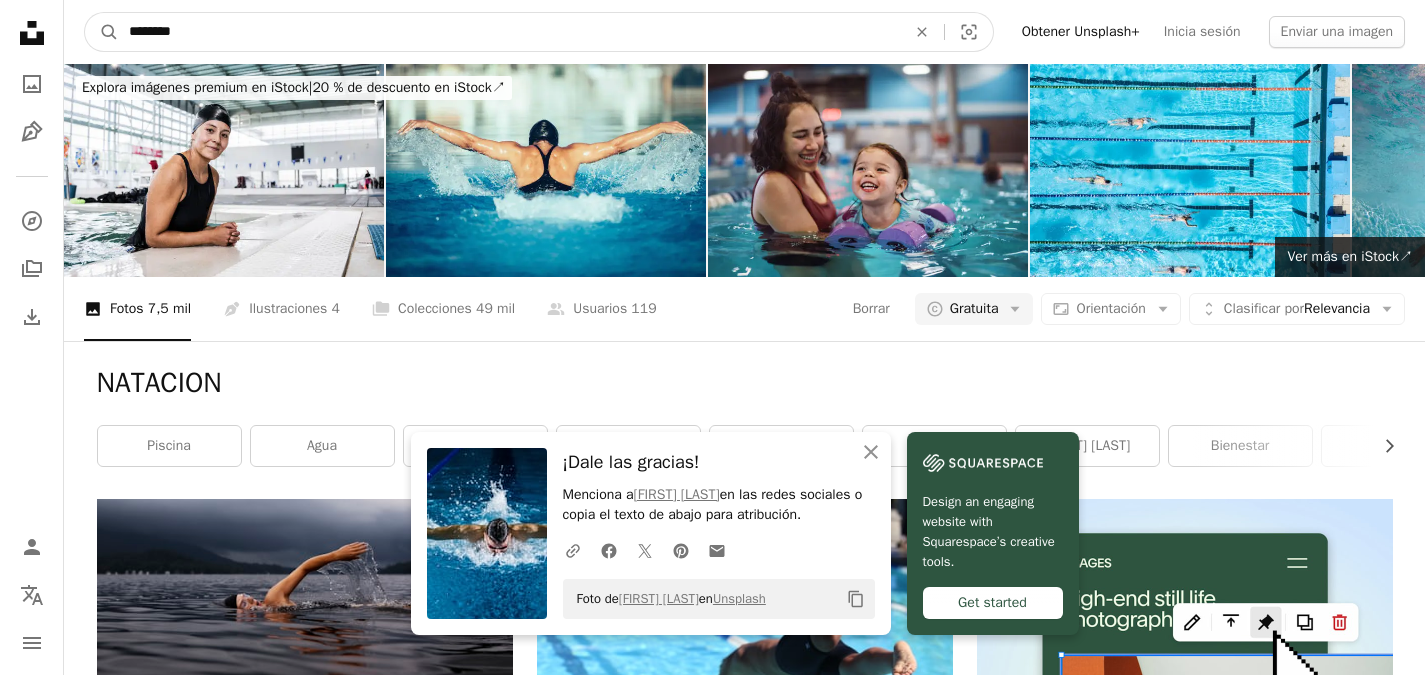 drag, startPoint x: 277, startPoint y: 34, endPoint x: 1, endPoint y: 49, distance: 276.40732 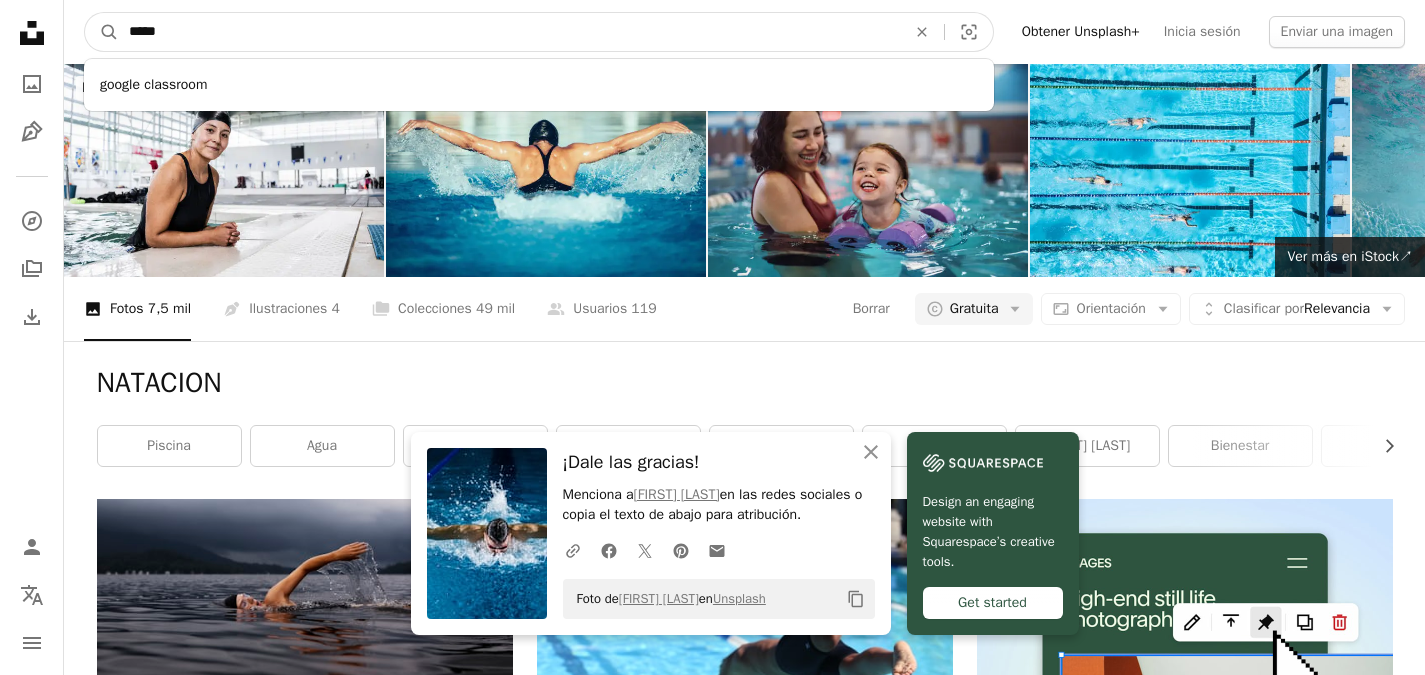type on "******" 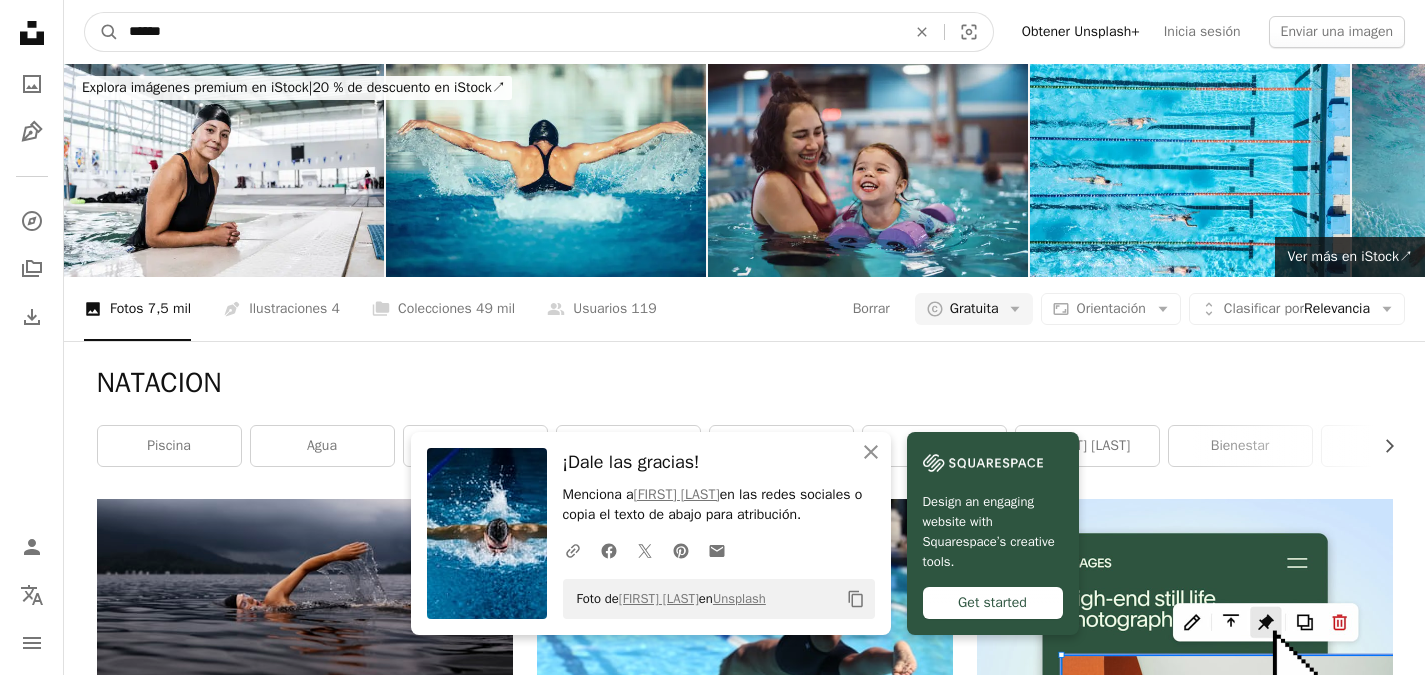 click on "A magnifying glass" at bounding box center [102, 32] 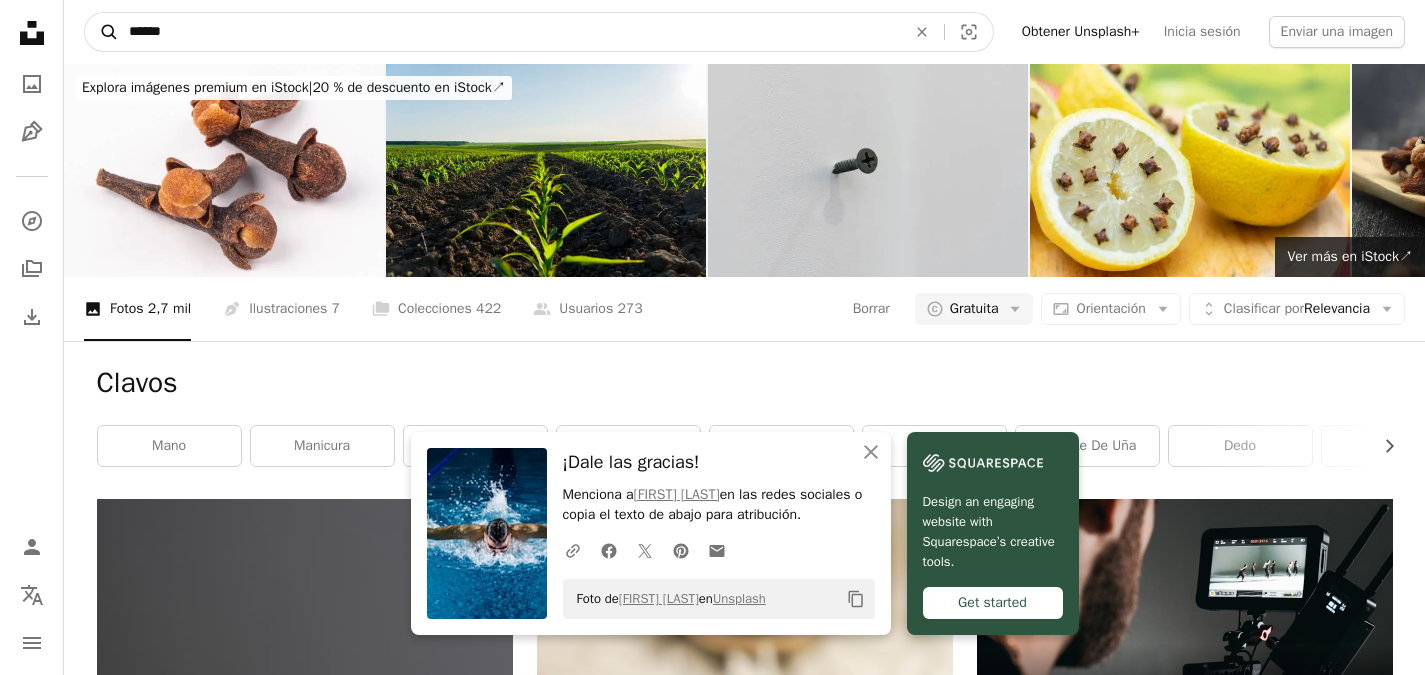 drag, startPoint x: 193, startPoint y: 39, endPoint x: 107, endPoint y: 31, distance: 86.37129 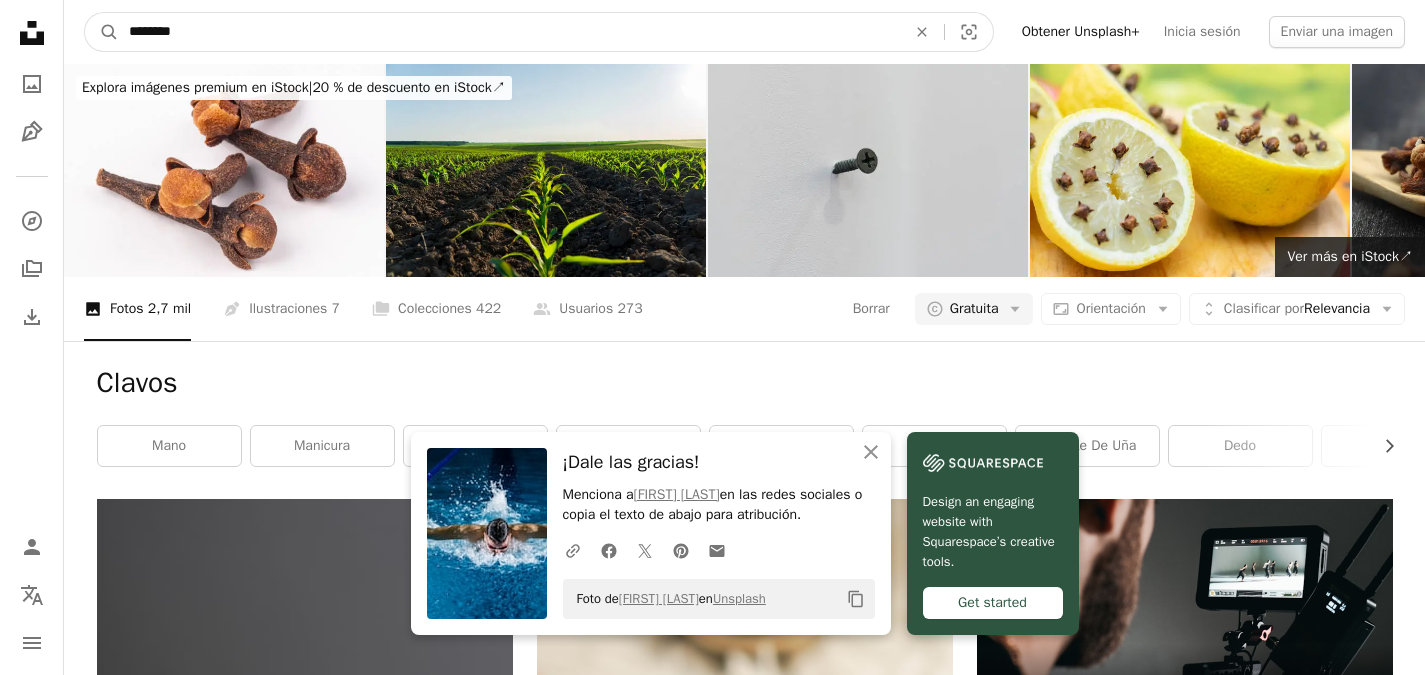 type on "********" 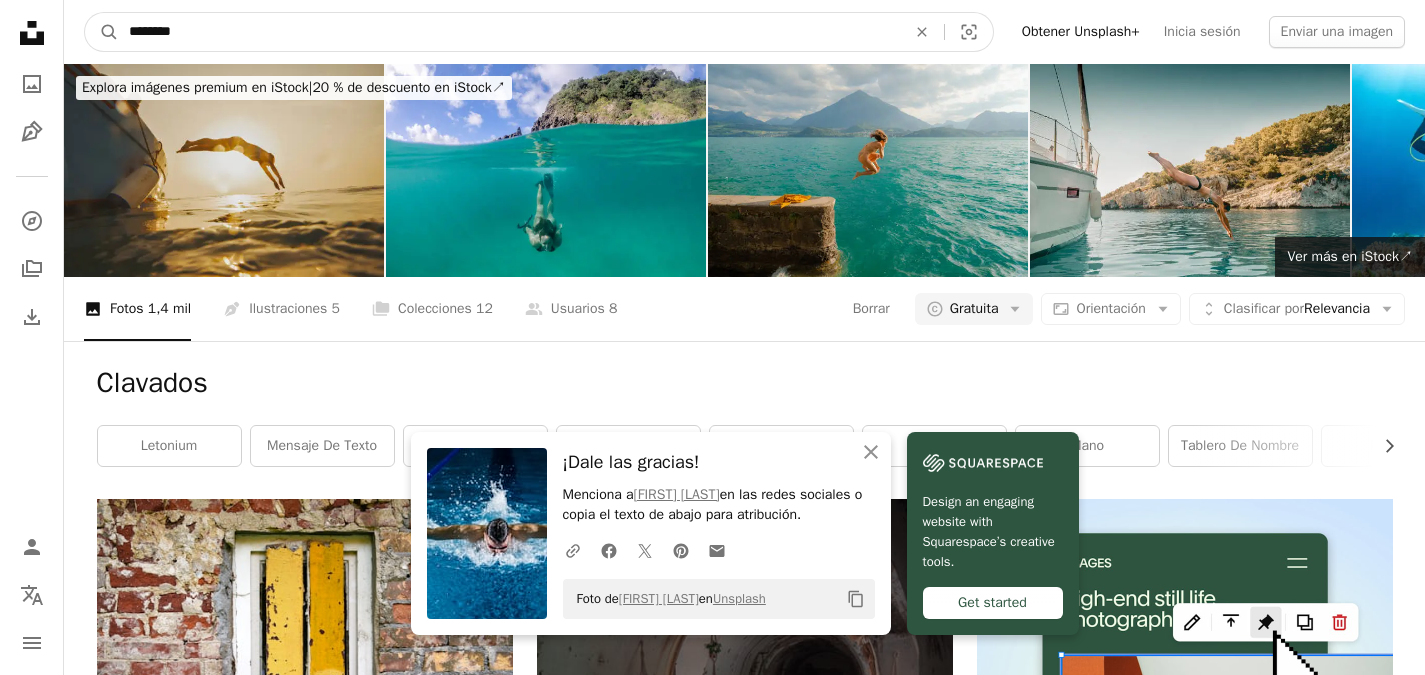 drag, startPoint x: 425, startPoint y: 41, endPoint x: 28, endPoint y: 51, distance: 397.12592 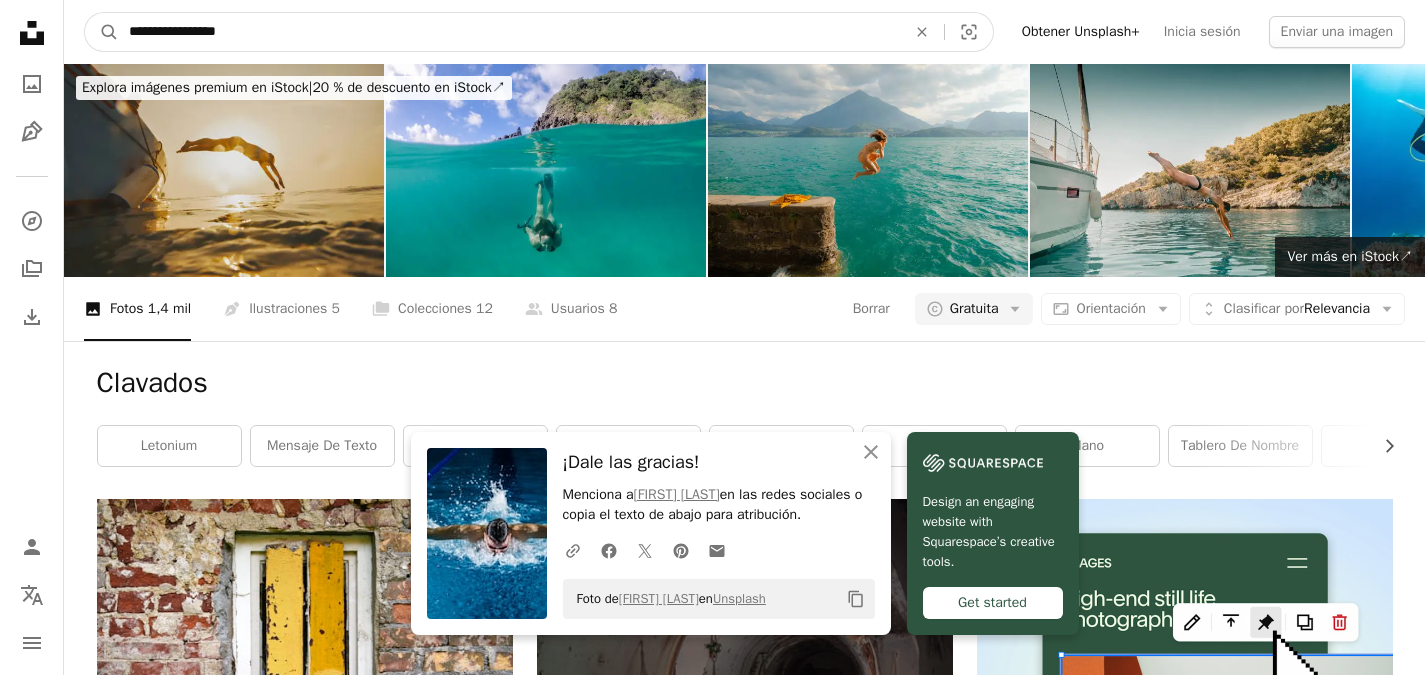 type on "**********" 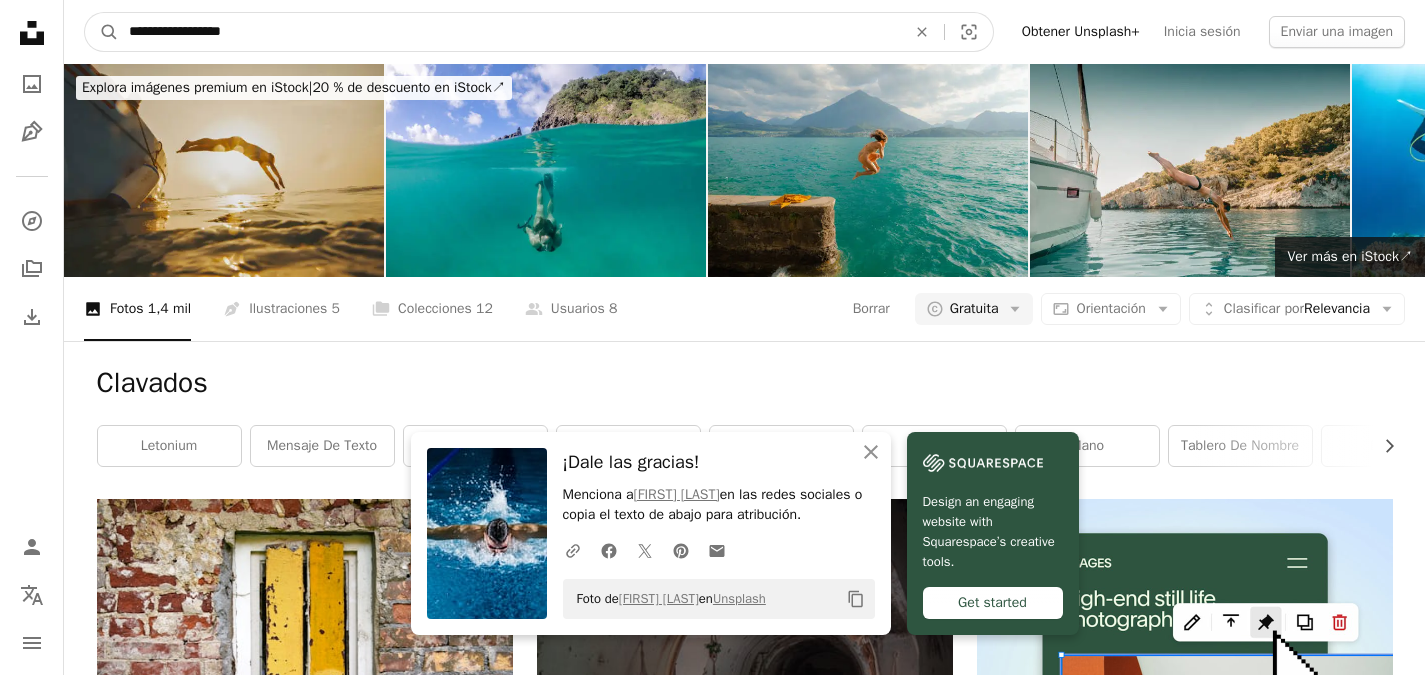 click on "A magnifying glass" at bounding box center (102, 32) 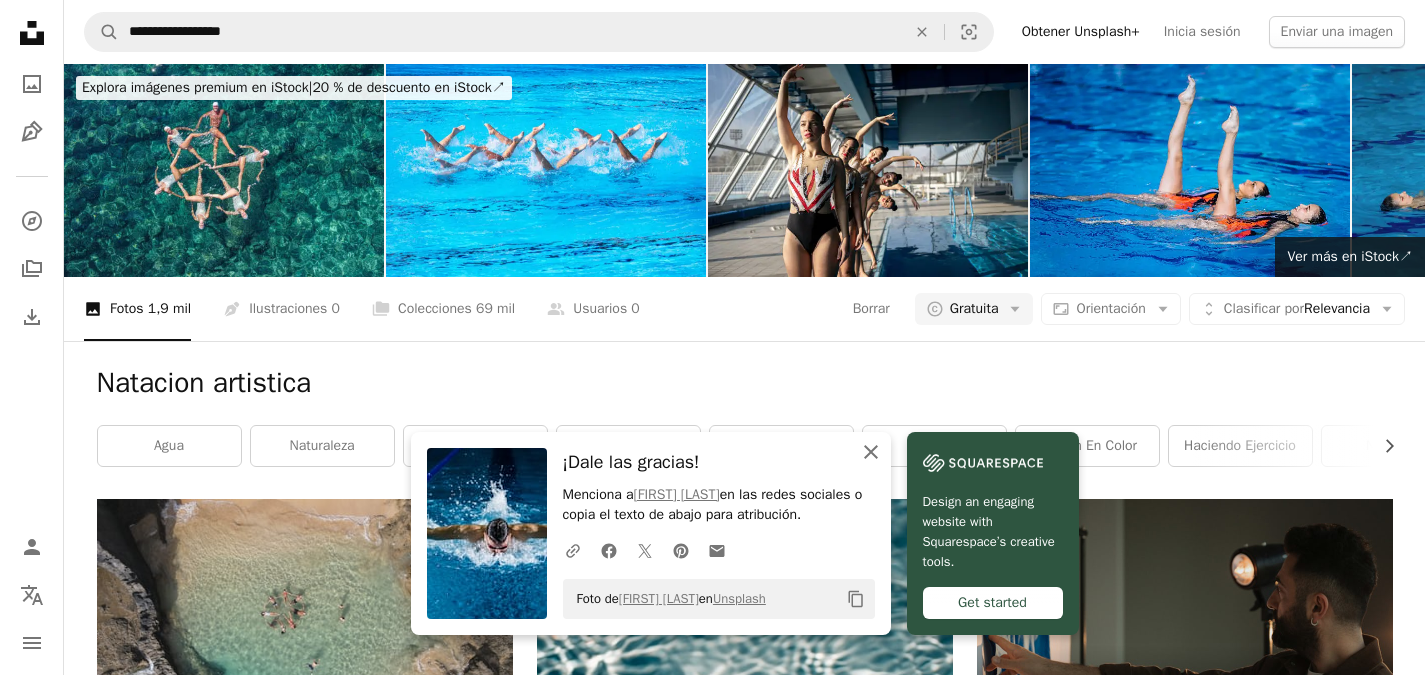click on "An X shape" 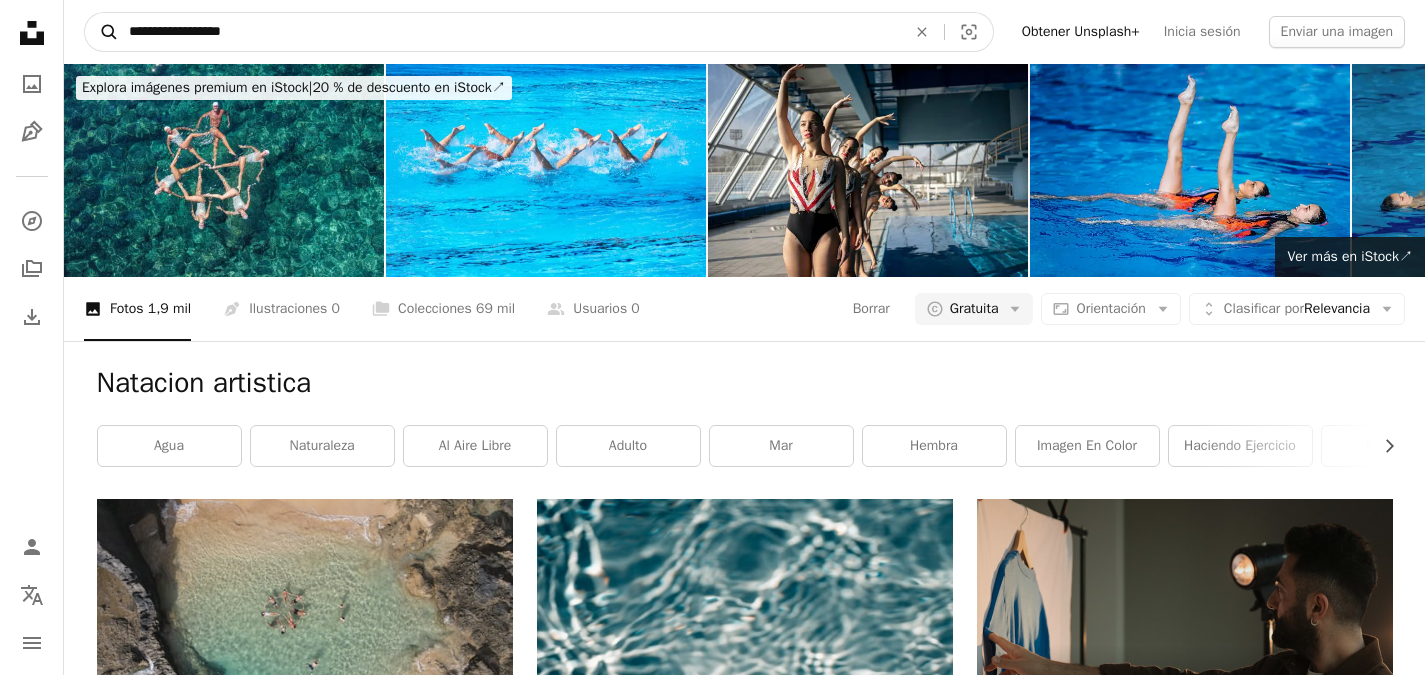 drag, startPoint x: 186, startPoint y: 36, endPoint x: 97, endPoint y: 19, distance: 90.60905 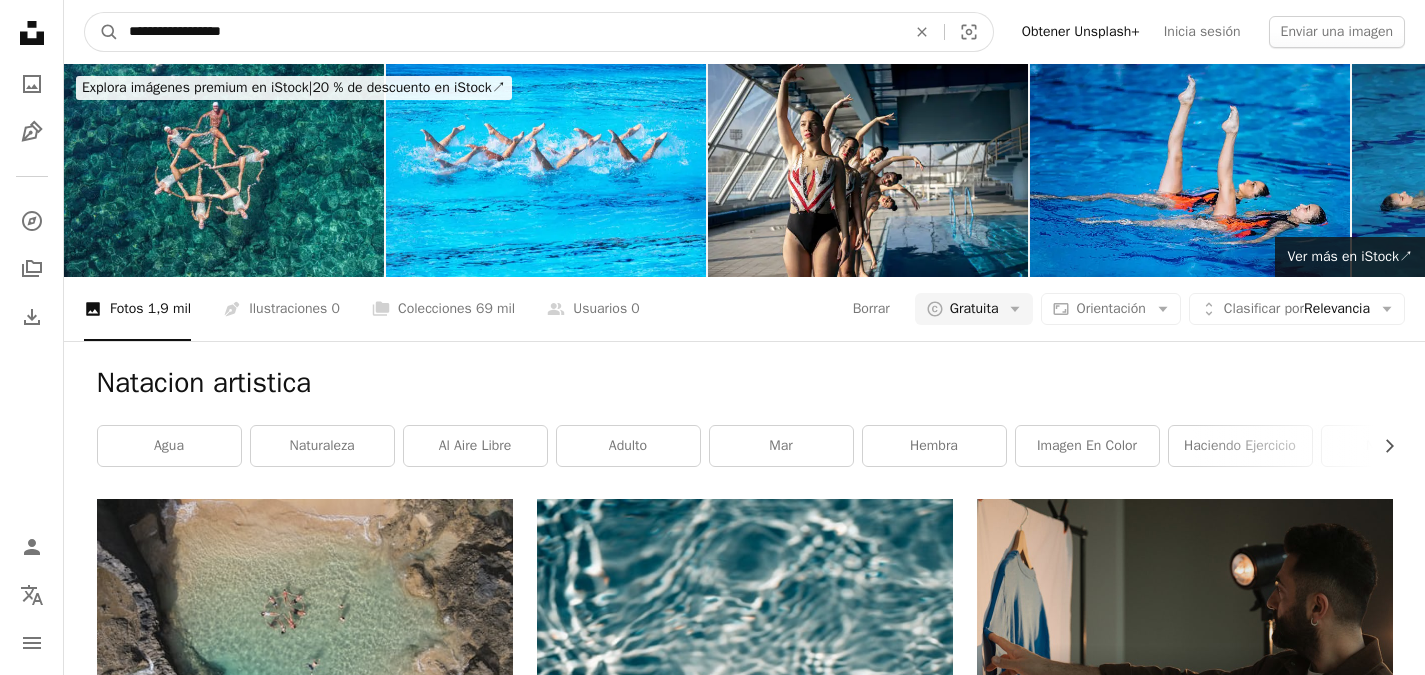 drag, startPoint x: 251, startPoint y: 29, endPoint x: 0, endPoint y: 23, distance: 251.0717 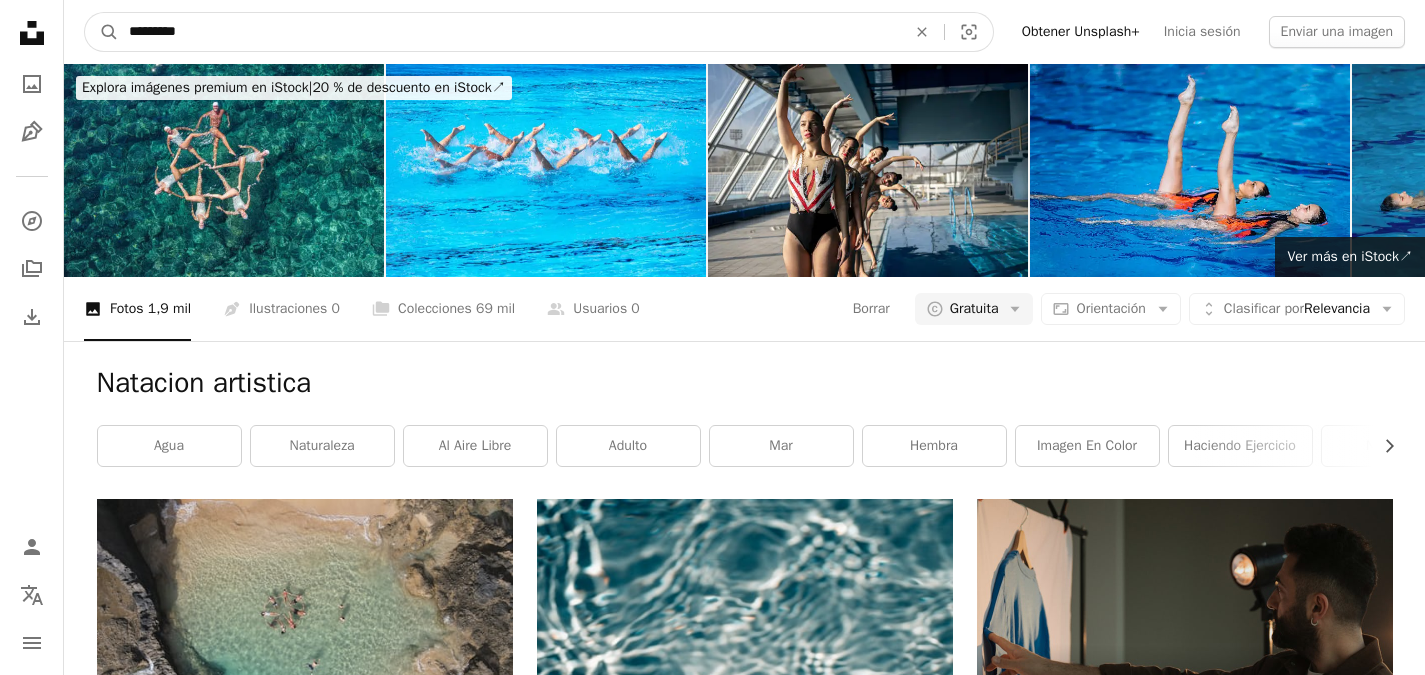 type on "**********" 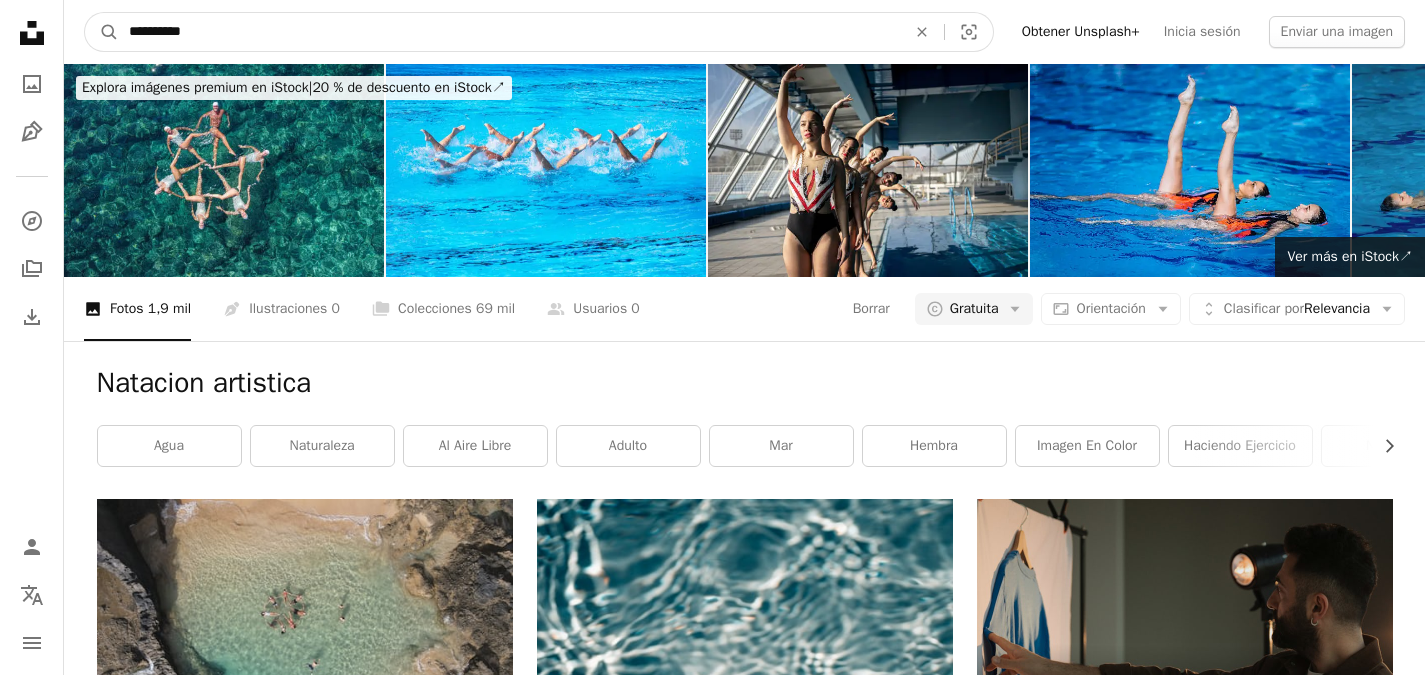 click on "A magnifying glass" at bounding box center [102, 32] 